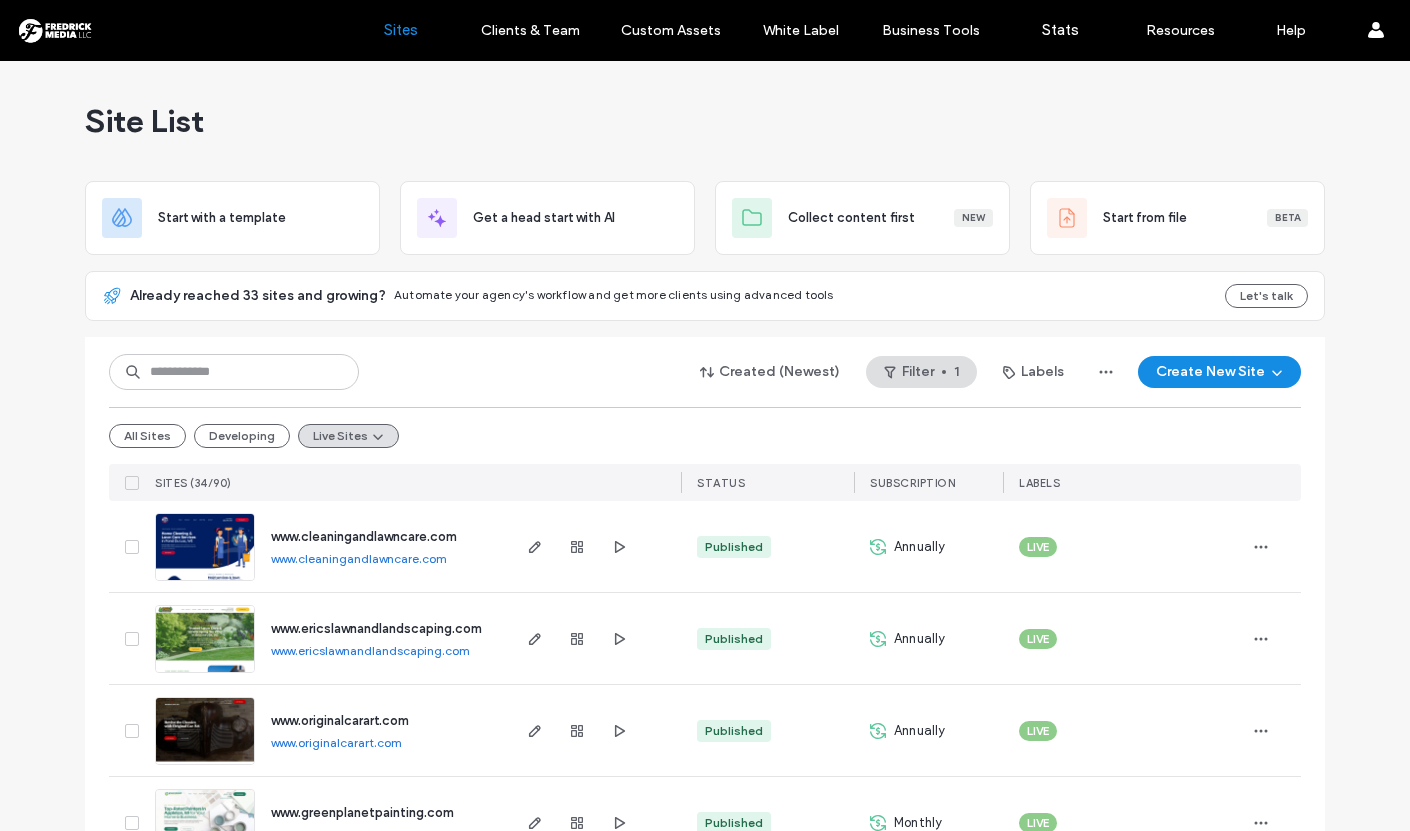 scroll, scrollTop: 0, scrollLeft: 0, axis: both 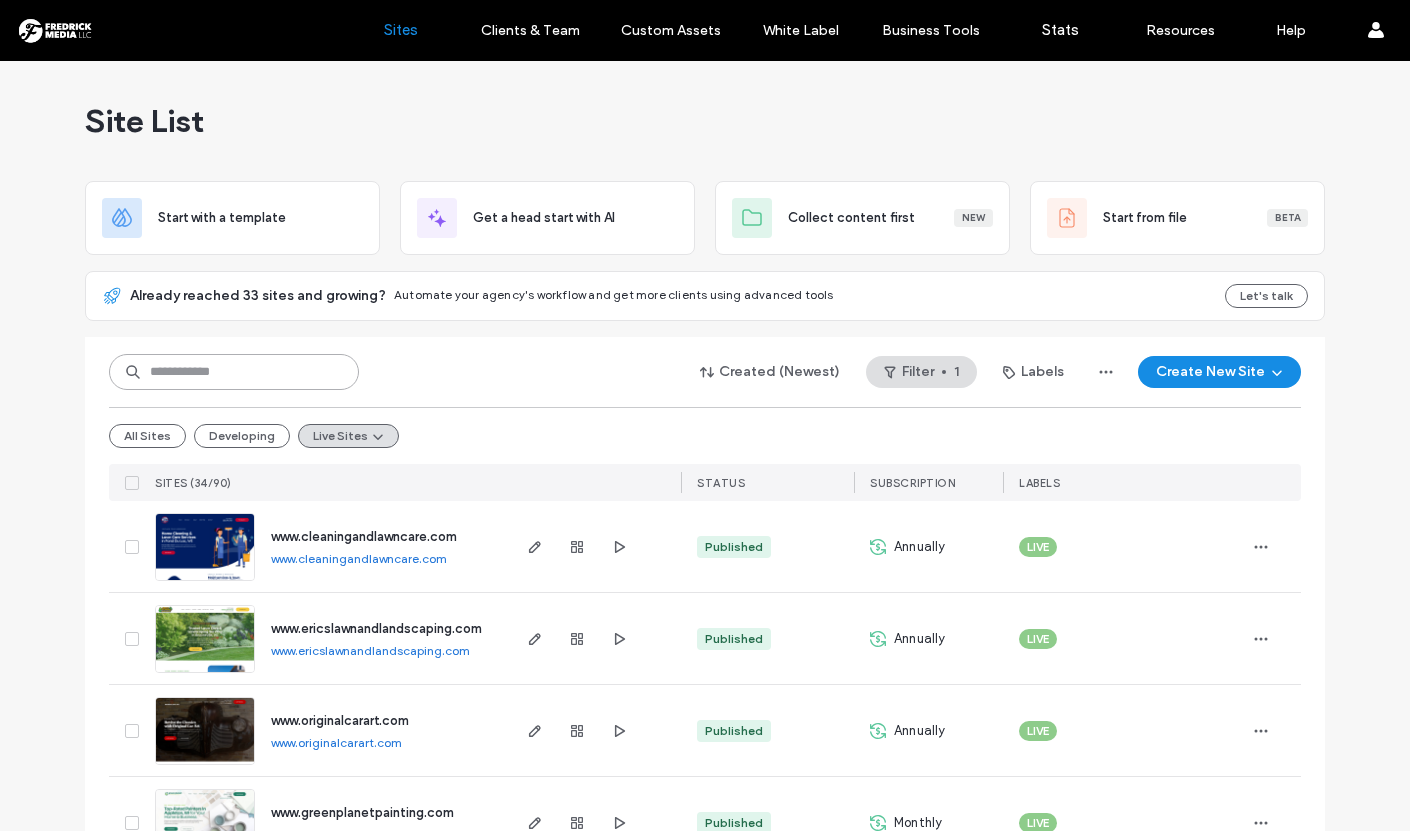 click at bounding box center (234, 372) 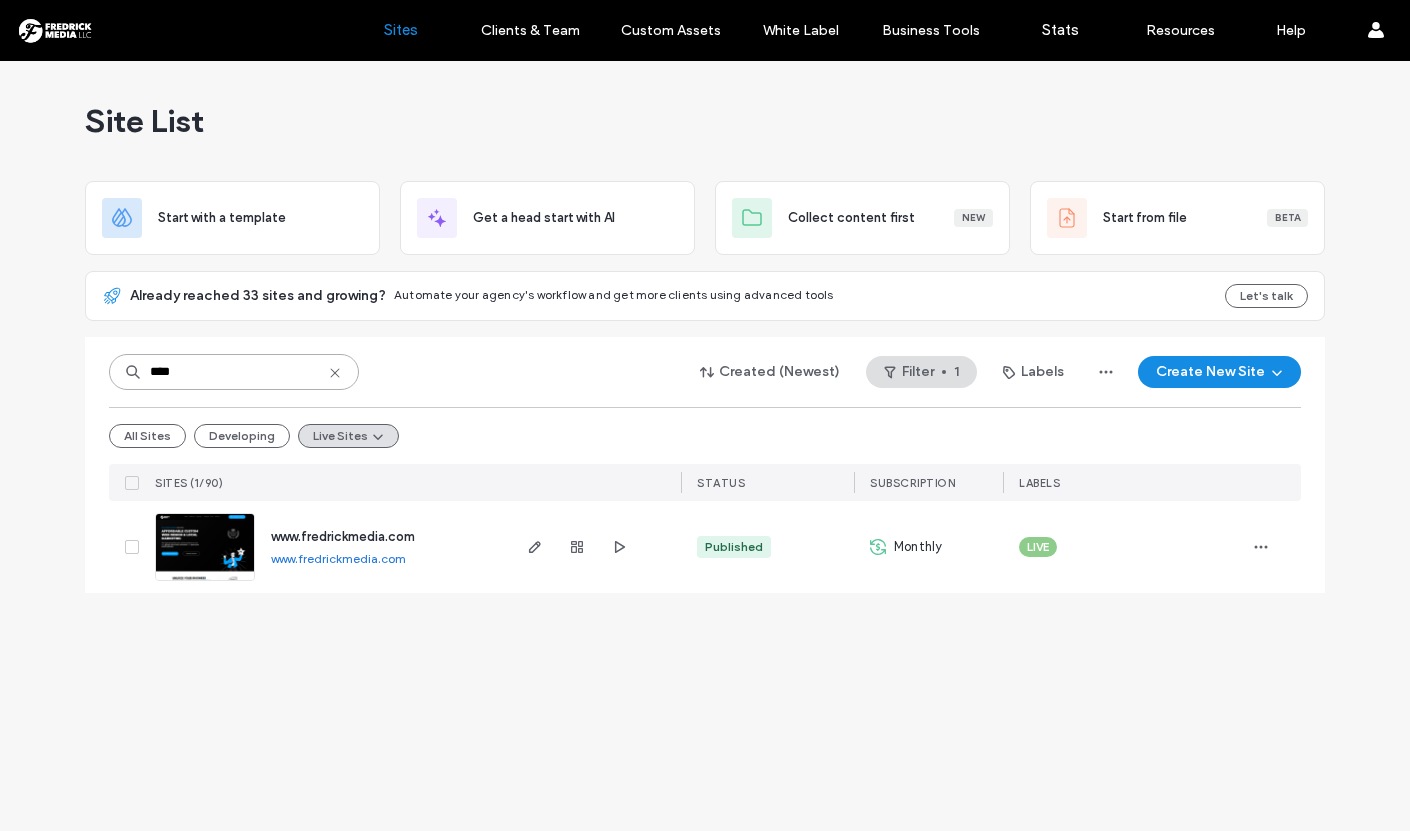 type on "****" 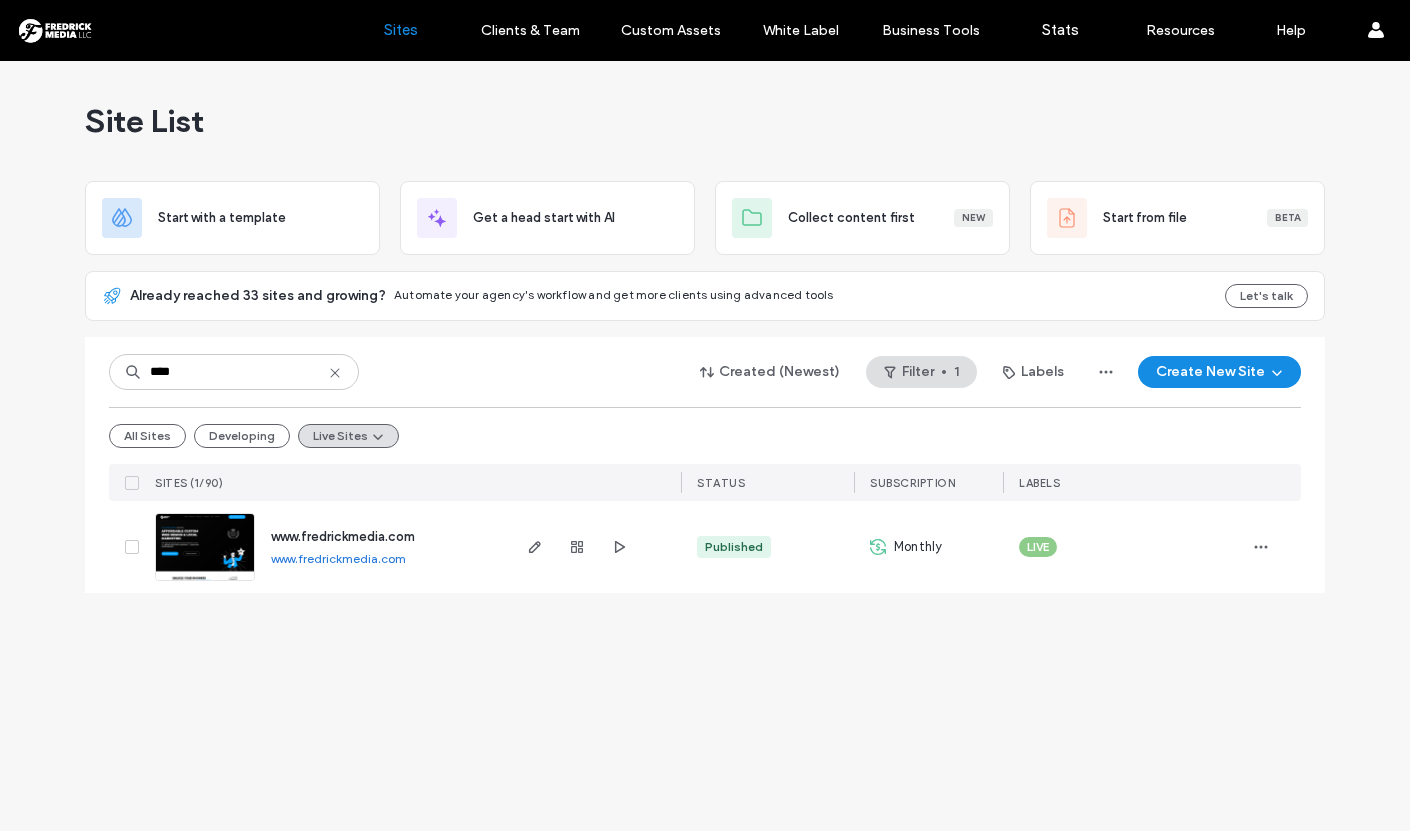 click at bounding box center [205, 582] 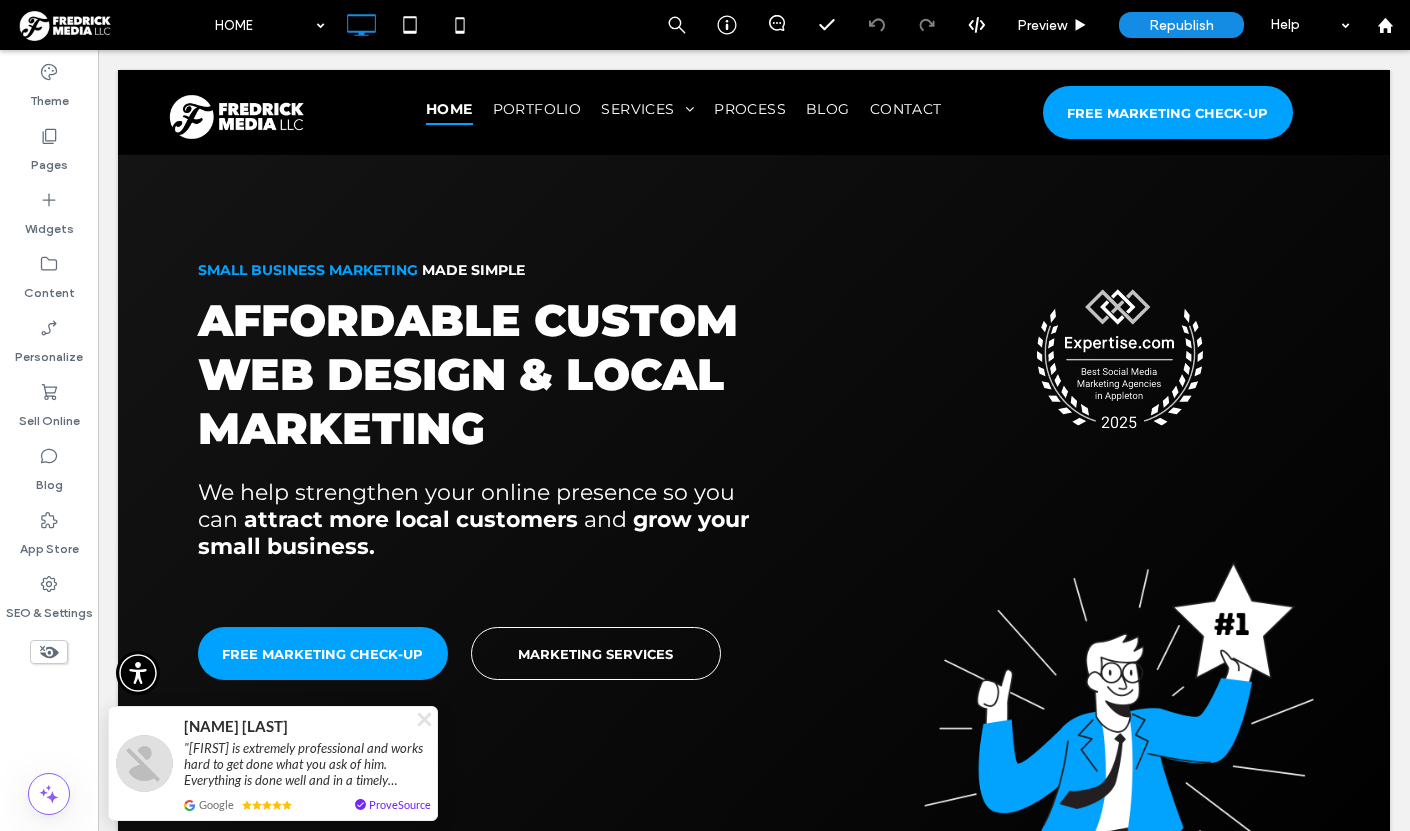 scroll, scrollTop: 0, scrollLeft: 0, axis: both 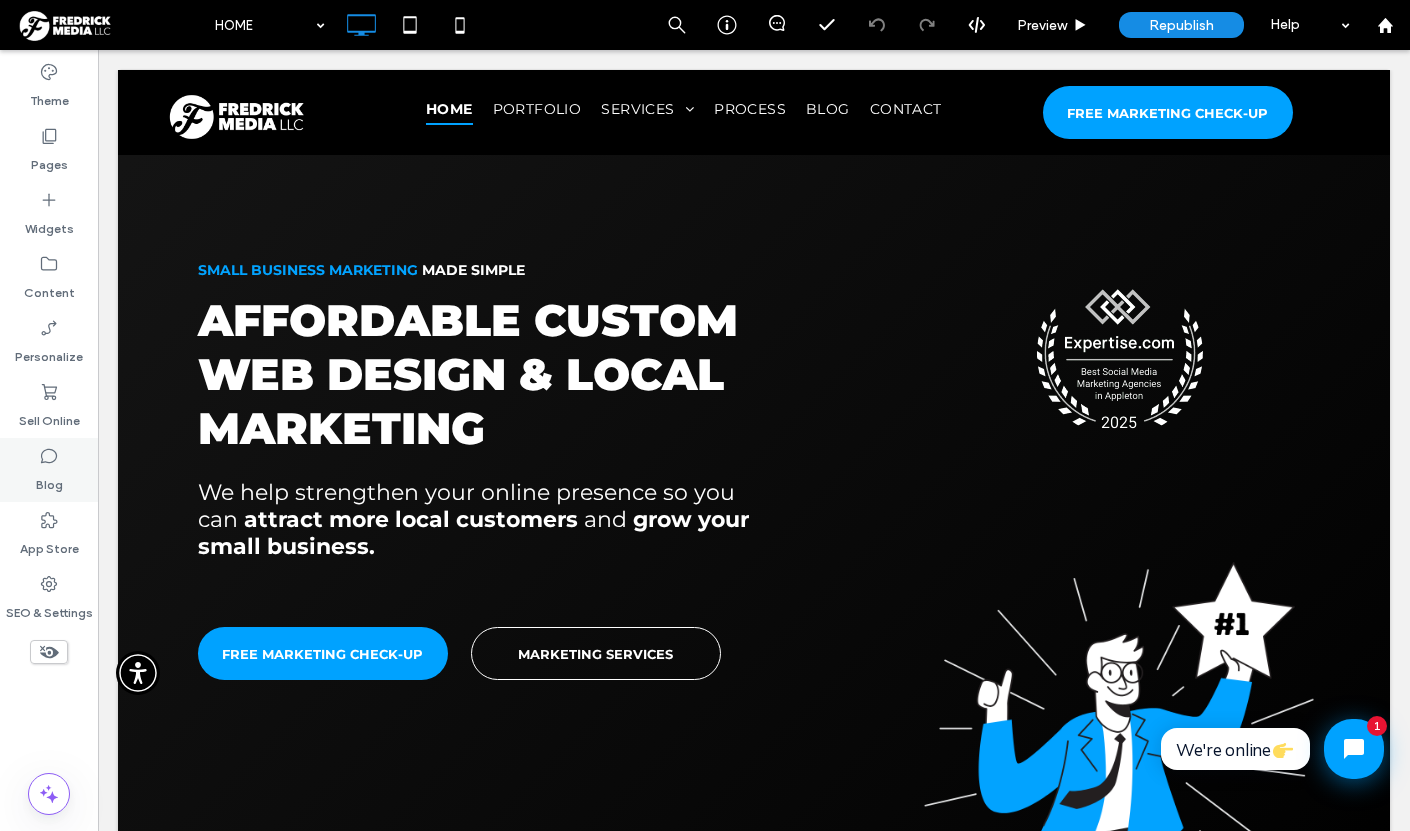 click 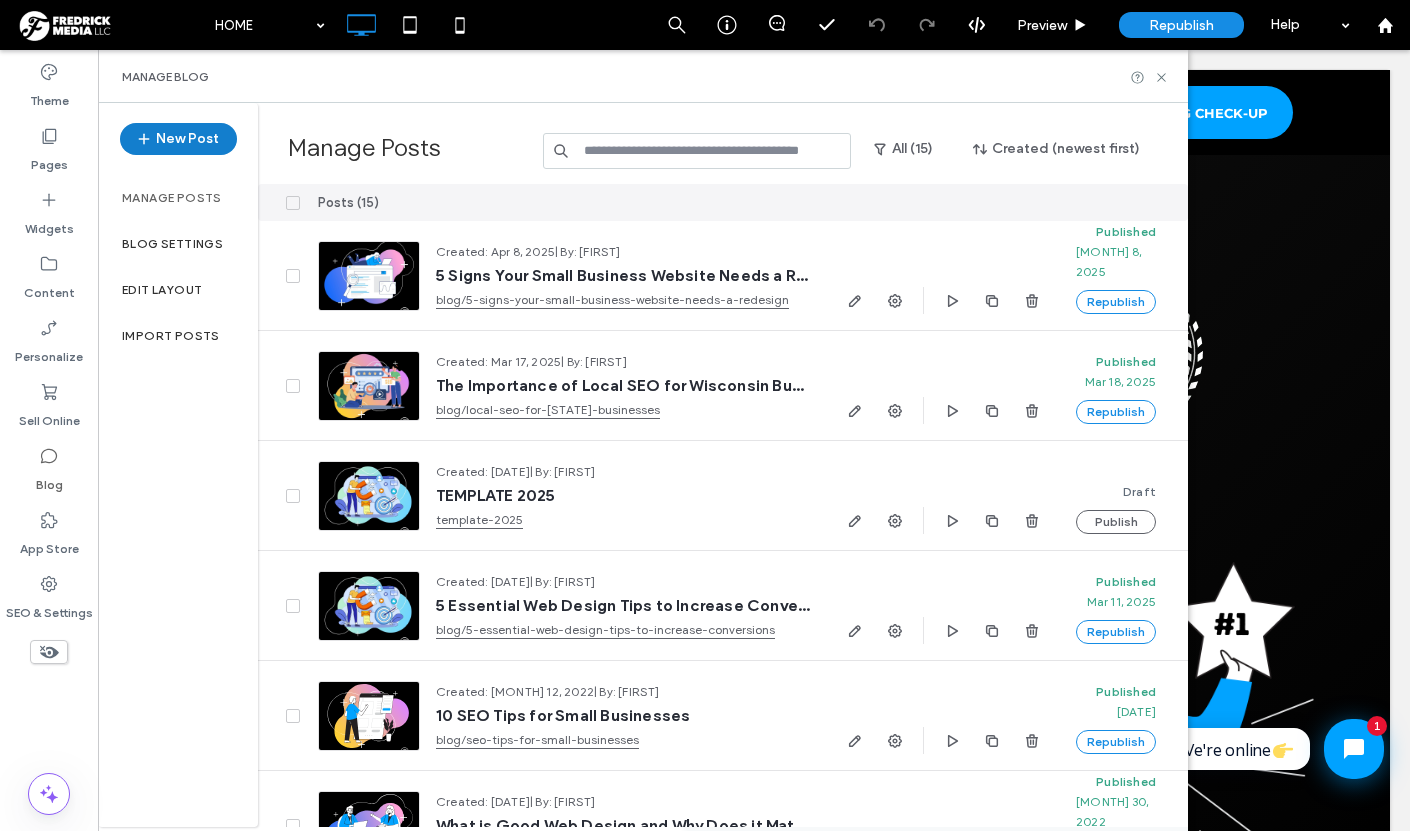 click on "New Post" at bounding box center (178, 139) 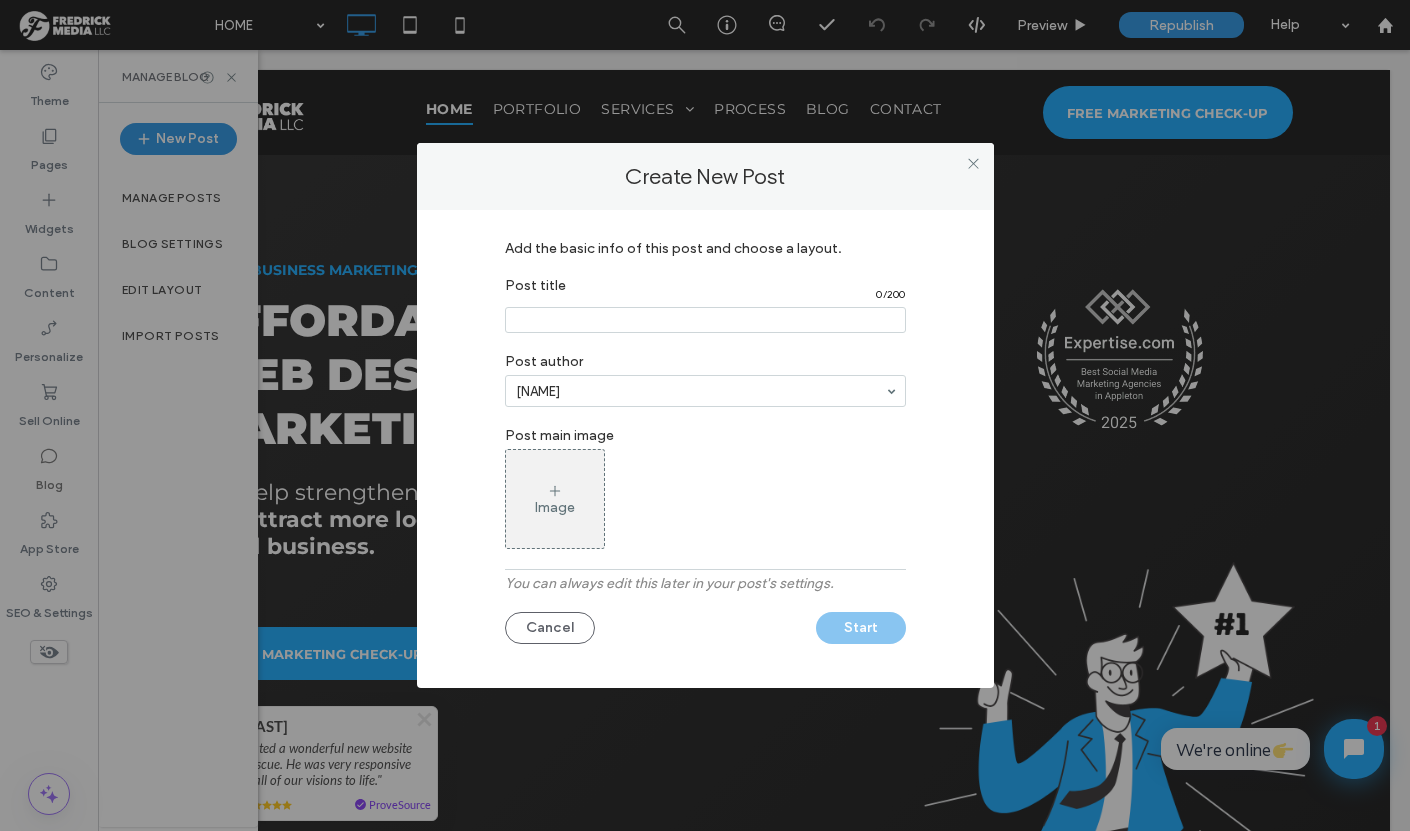 click at bounding box center [705, 320] 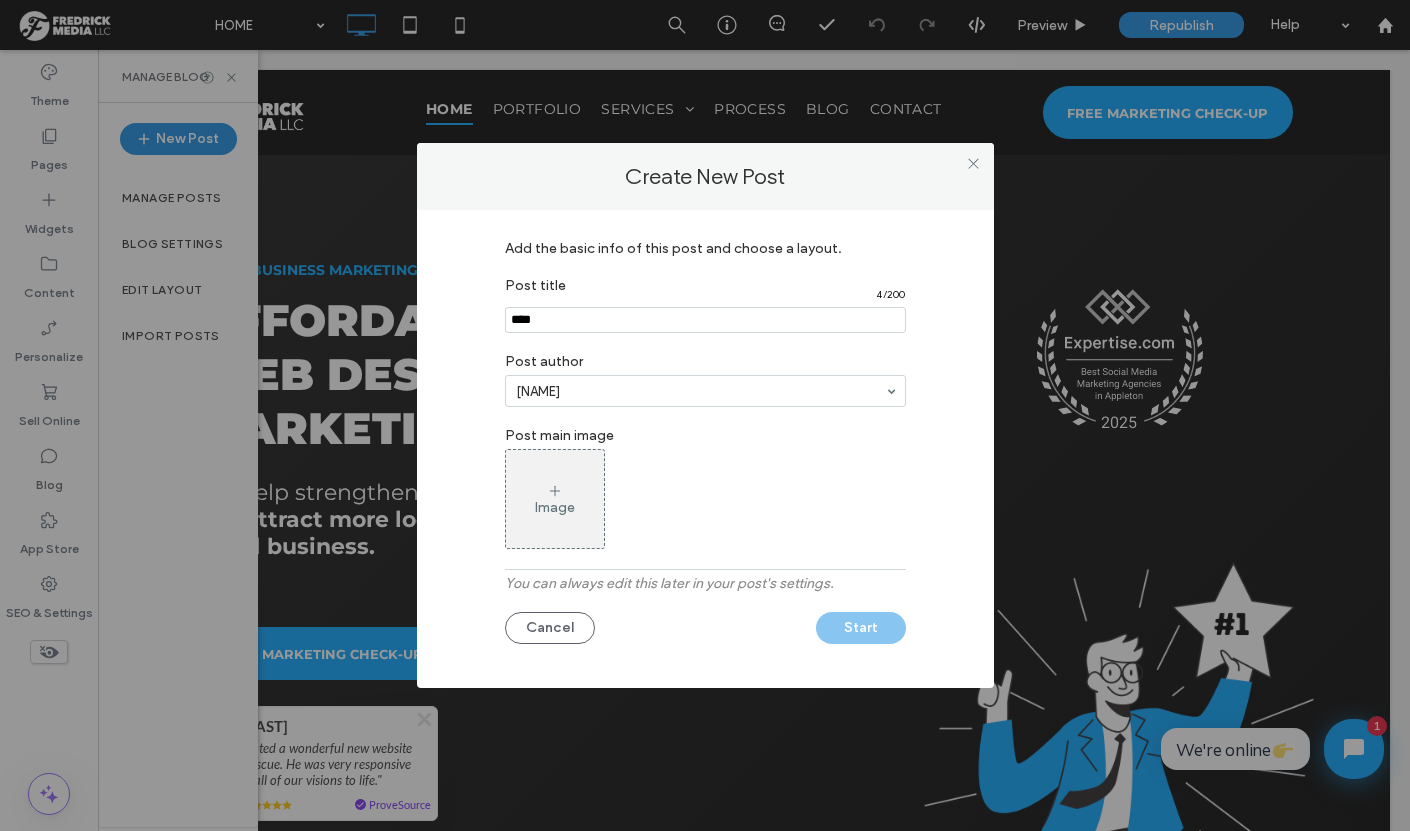 type on "****" 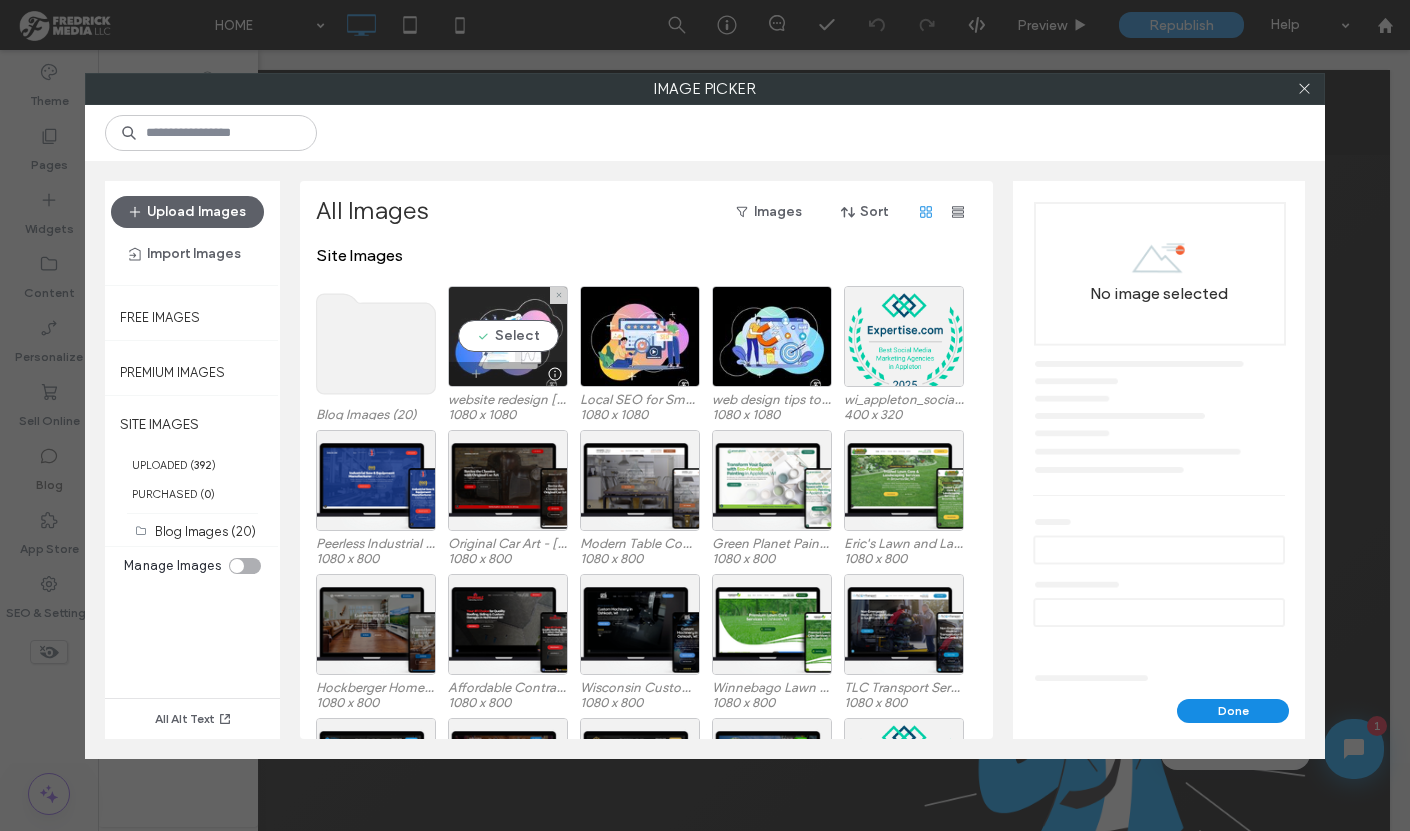 click on "Select" at bounding box center [508, 336] 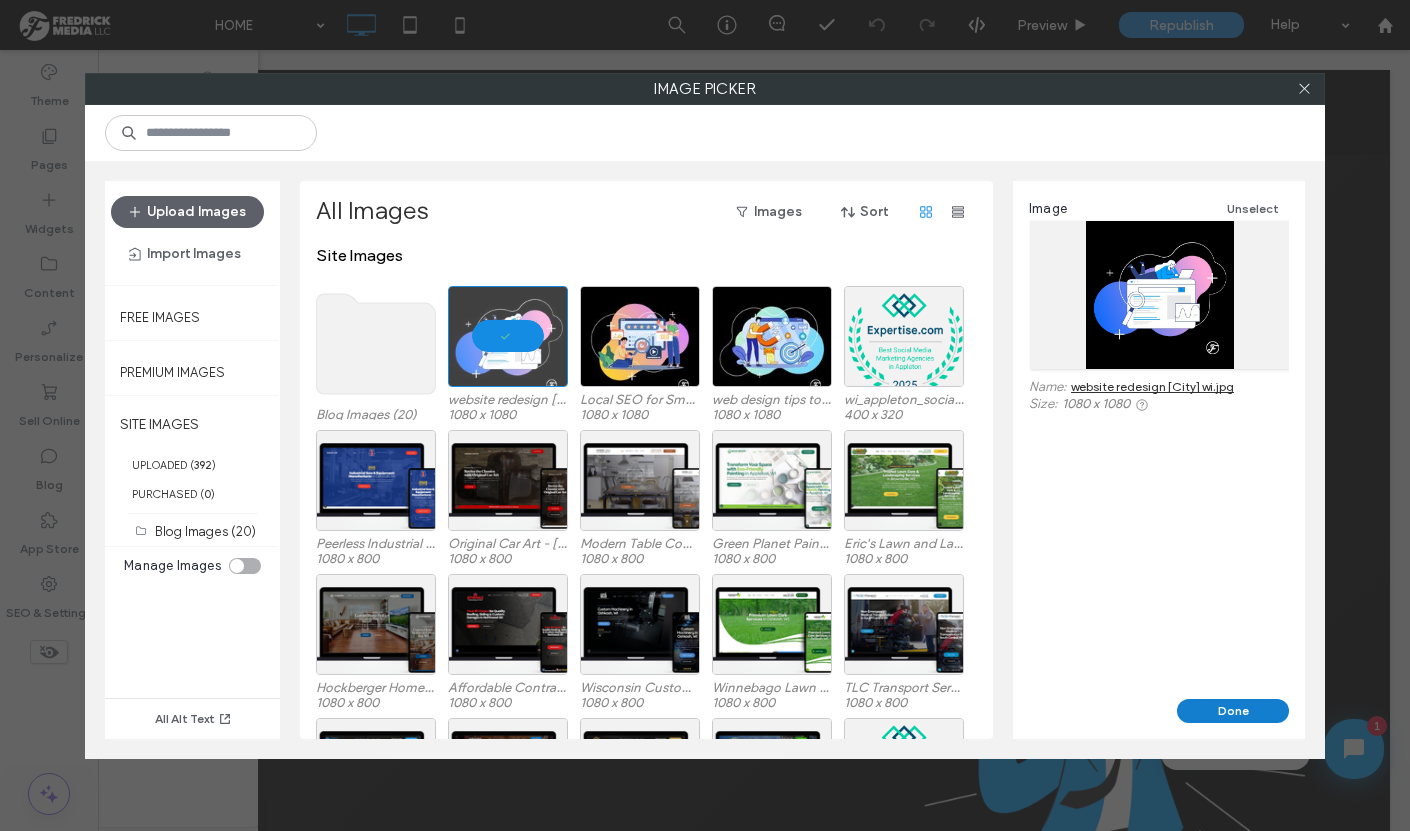 click on "Done" at bounding box center [1233, 711] 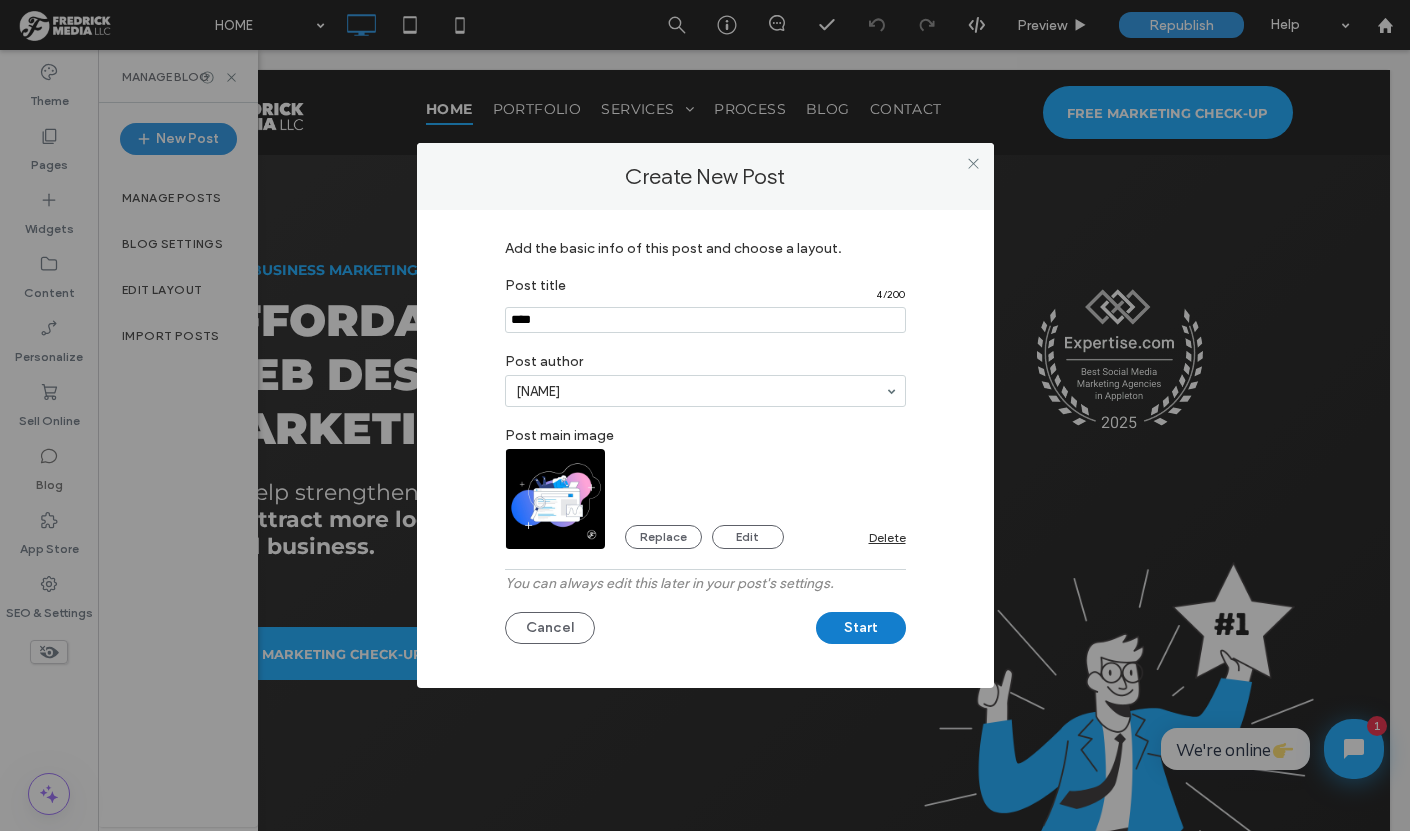 click on "Start" at bounding box center (861, 628) 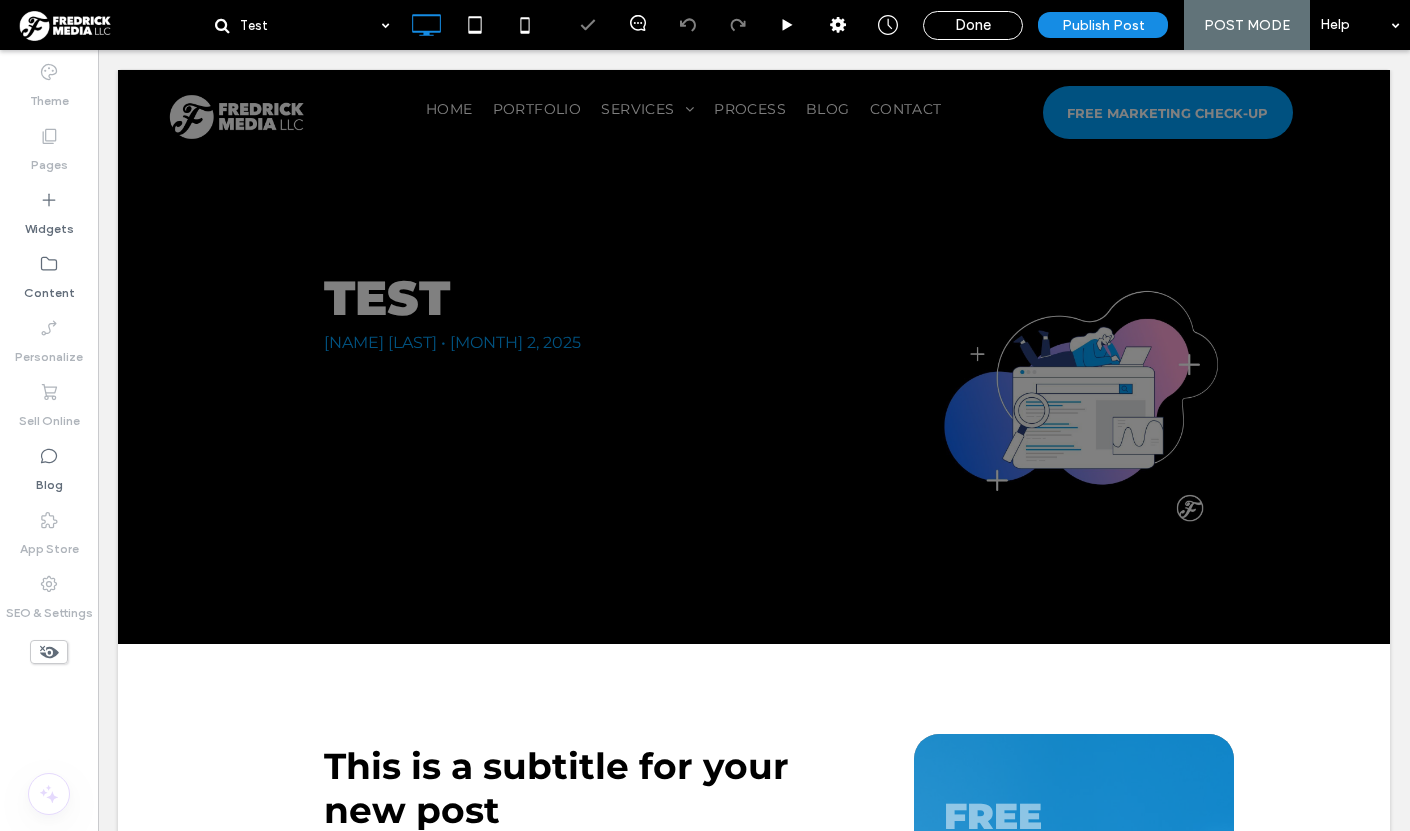 scroll, scrollTop: 0, scrollLeft: 0, axis: both 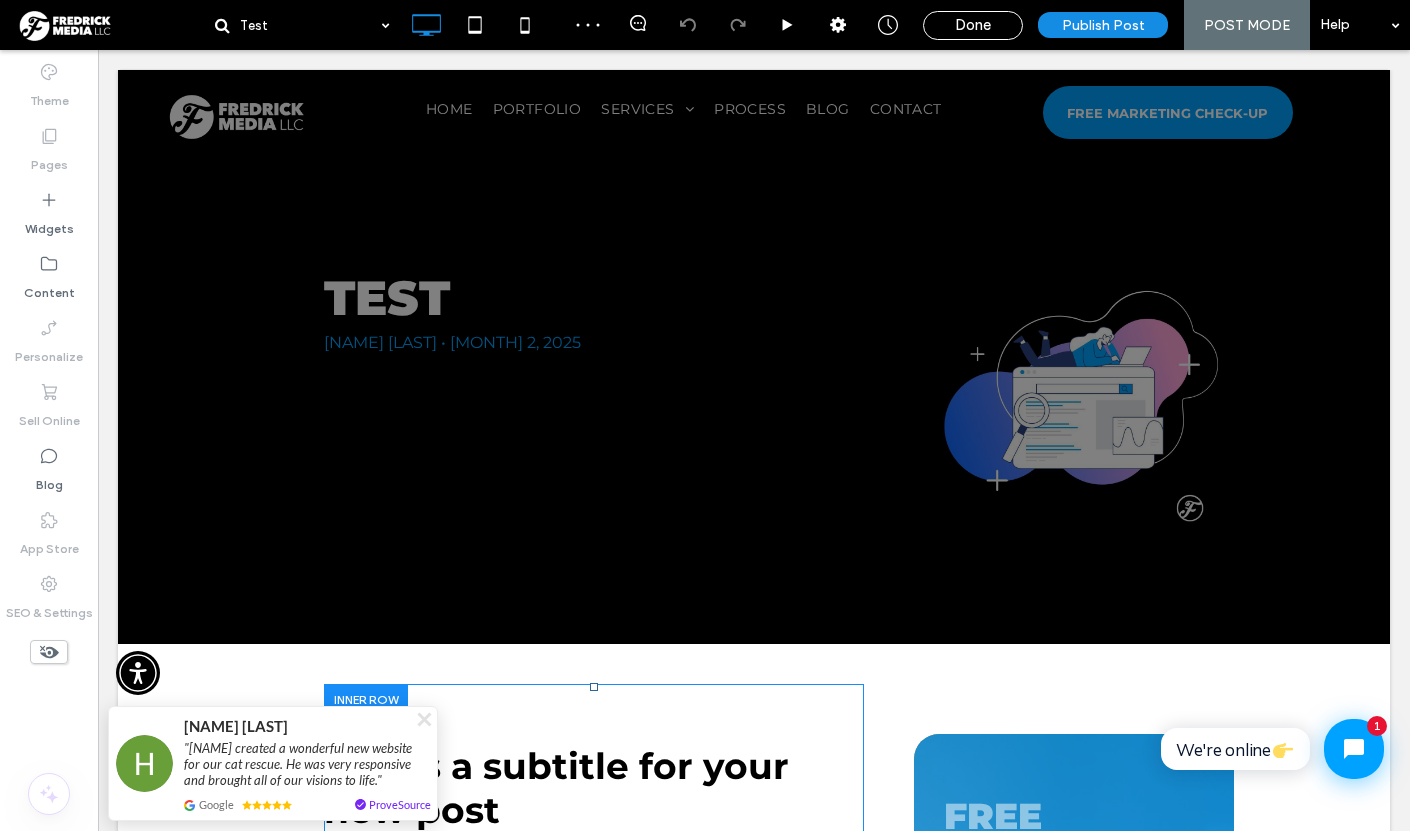 click on "This is a subtitle for your new post
The body content of your post goes here. To edit this text, click on it and delete this default text and start typing your own or paste your own from a different source. Click To Paste" at bounding box center [594, 972] 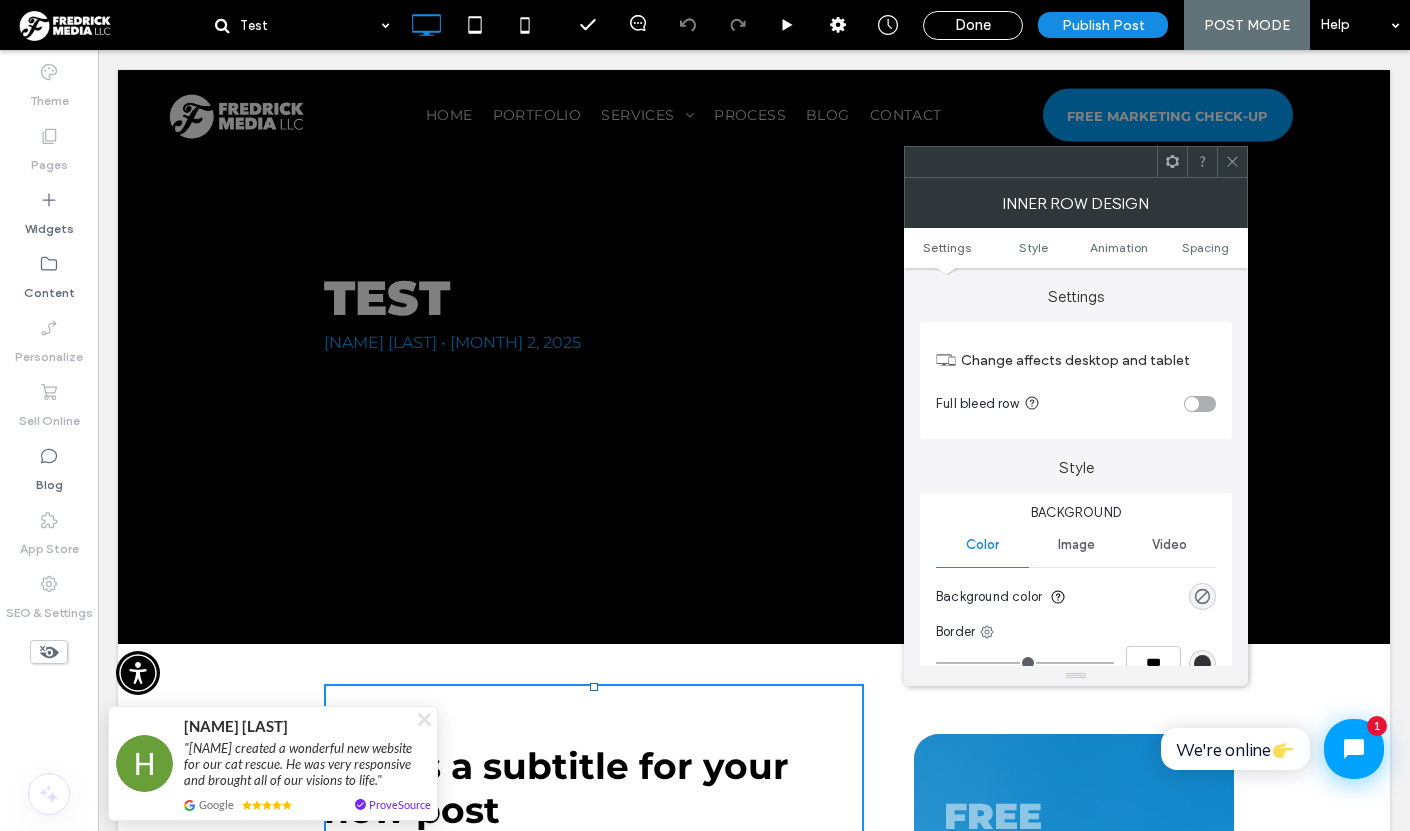 scroll, scrollTop: 349, scrollLeft: 0, axis: vertical 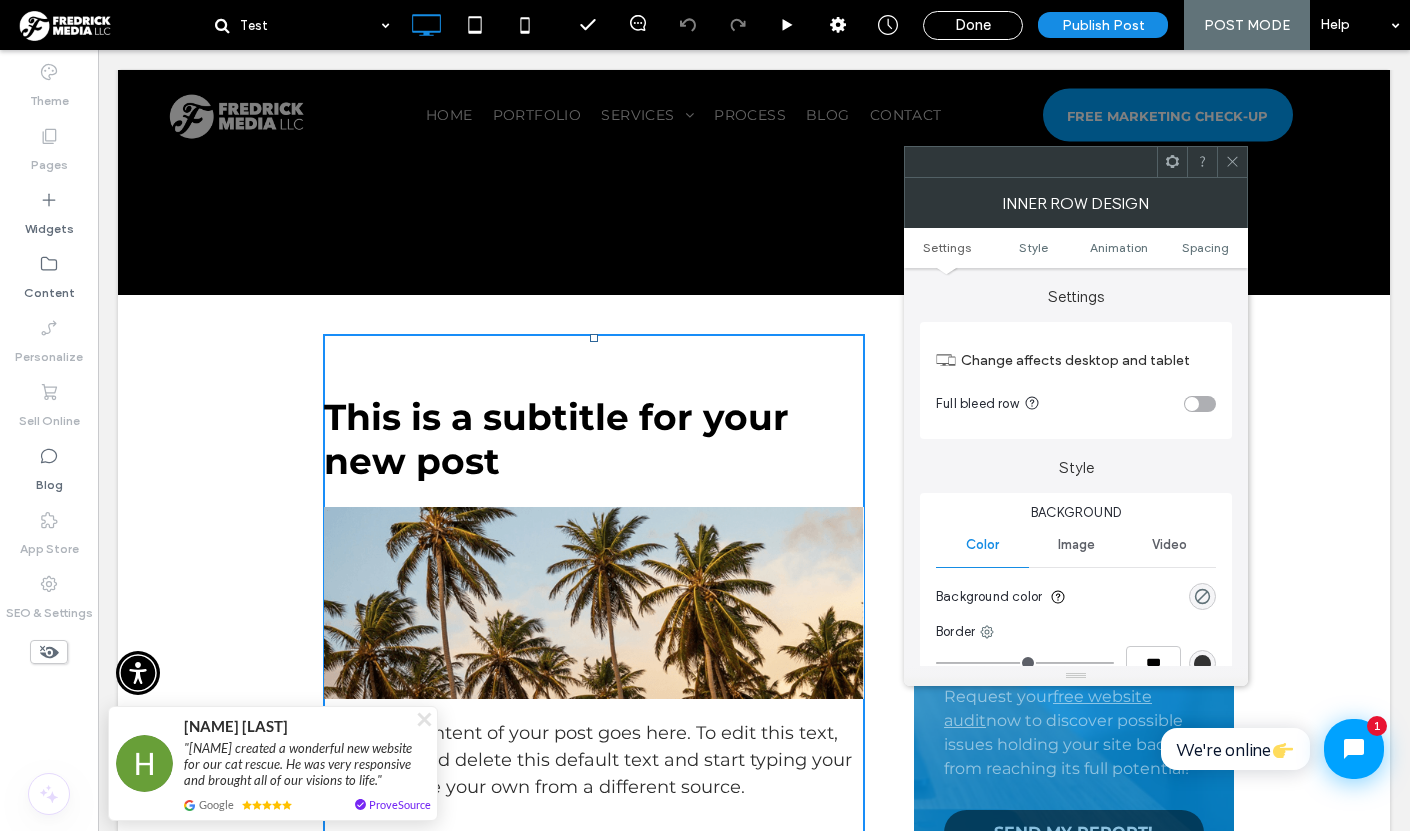 click on "The body content of your post goes here. To edit this text, click on it and delete this default text and start typing your own or paste your own from a different source." at bounding box center [588, 760] 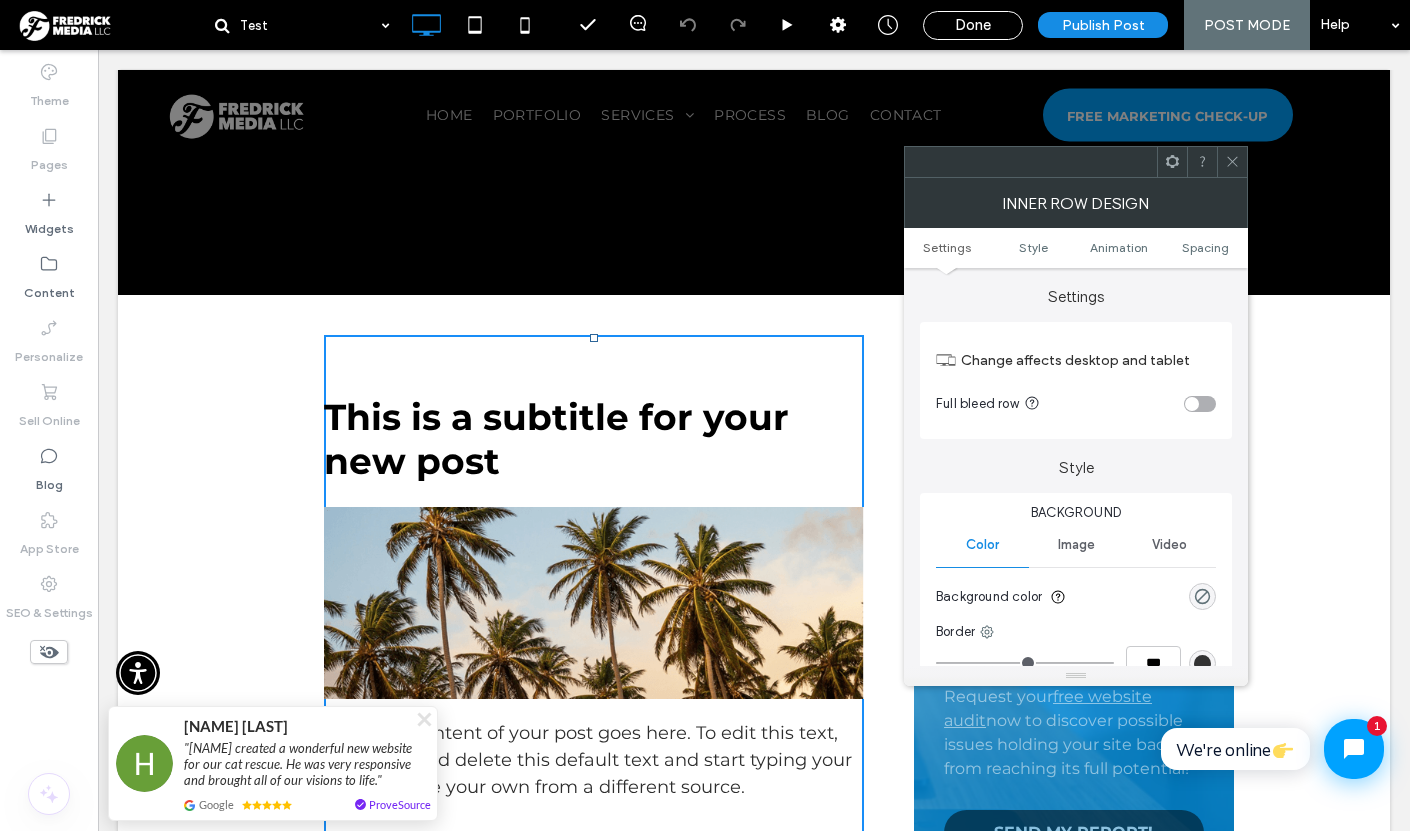 click 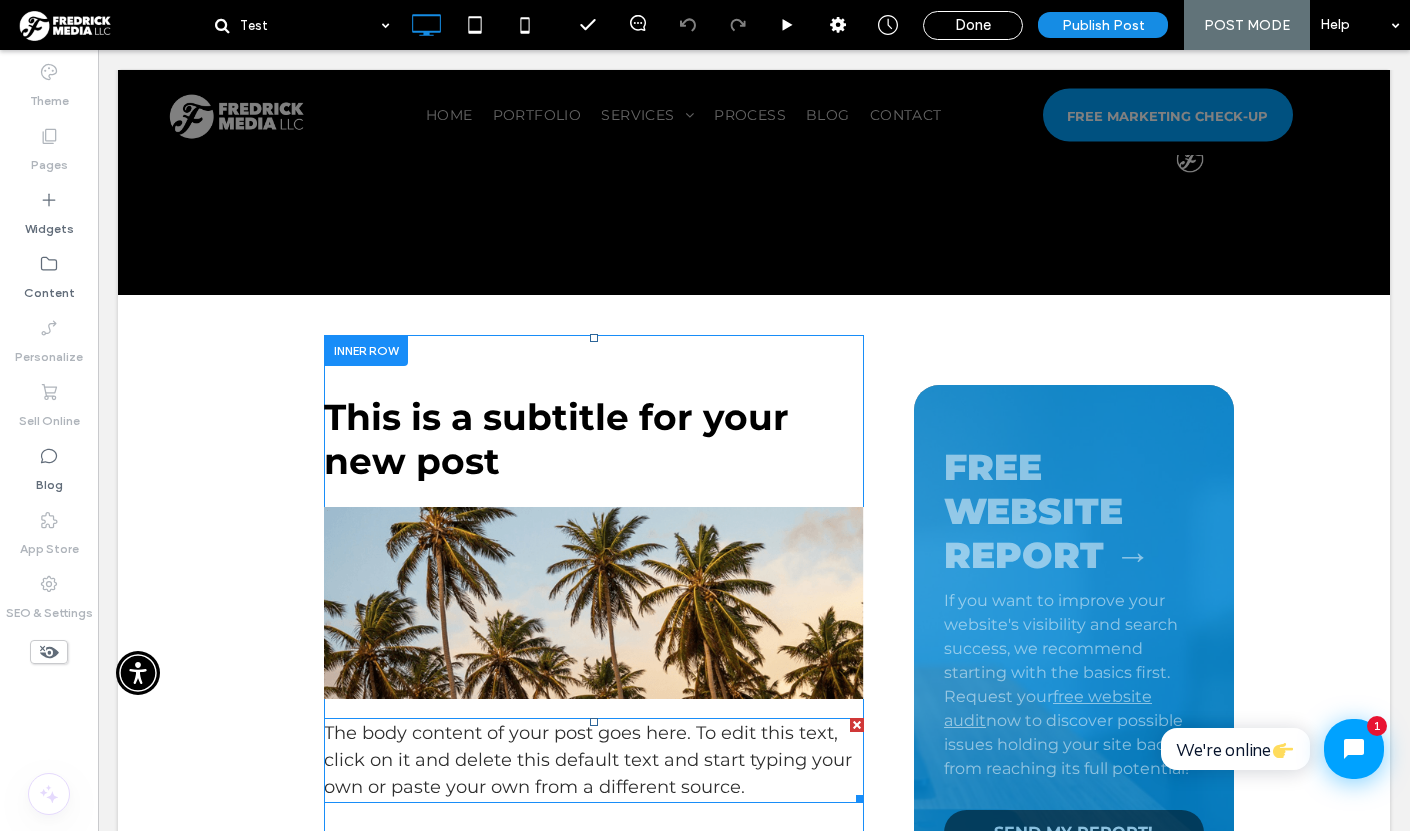 click on "The body content of your post goes here. To edit this text, click on it and delete this default text and start typing your own or paste your own from a different source." at bounding box center [588, 760] 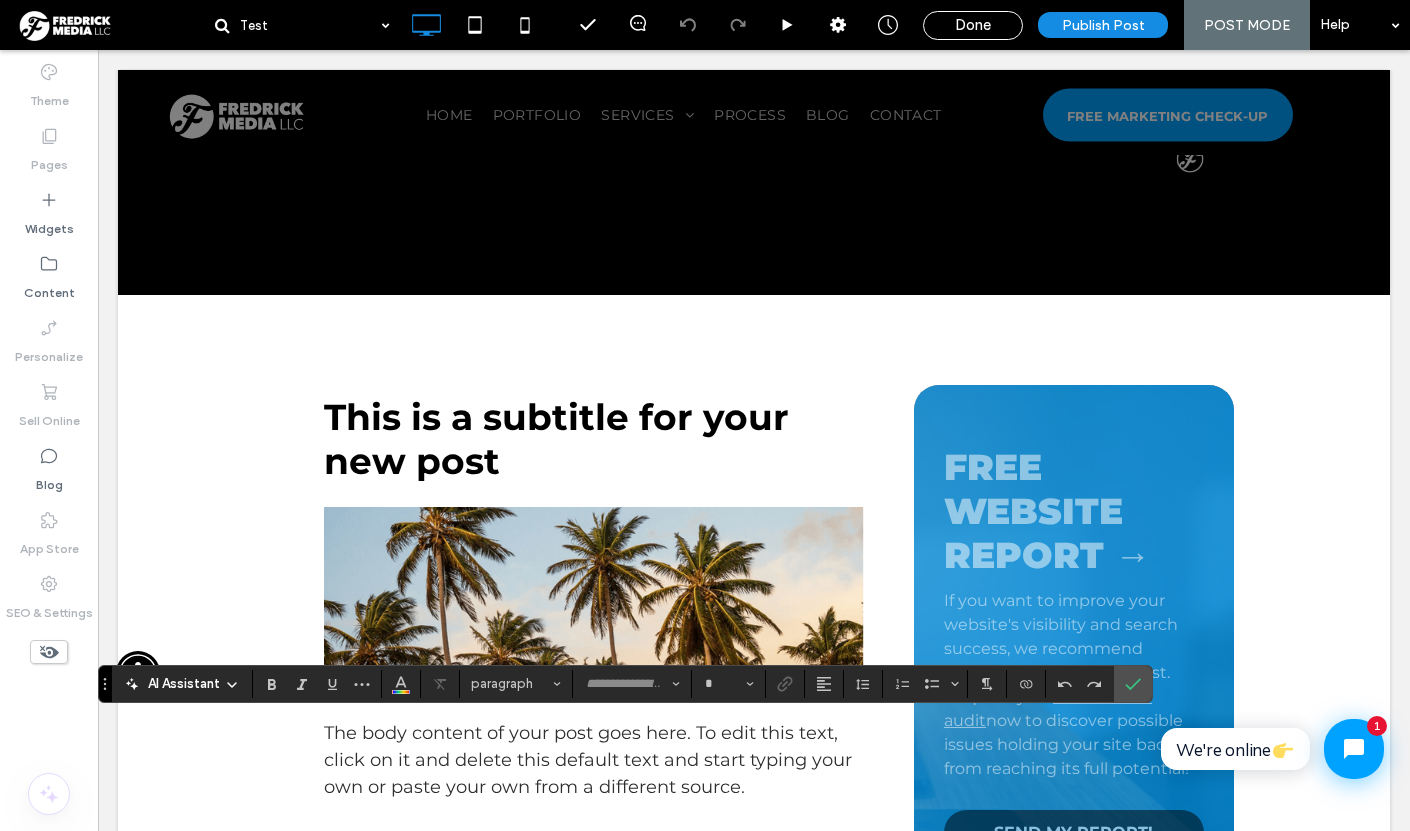type on "**********" 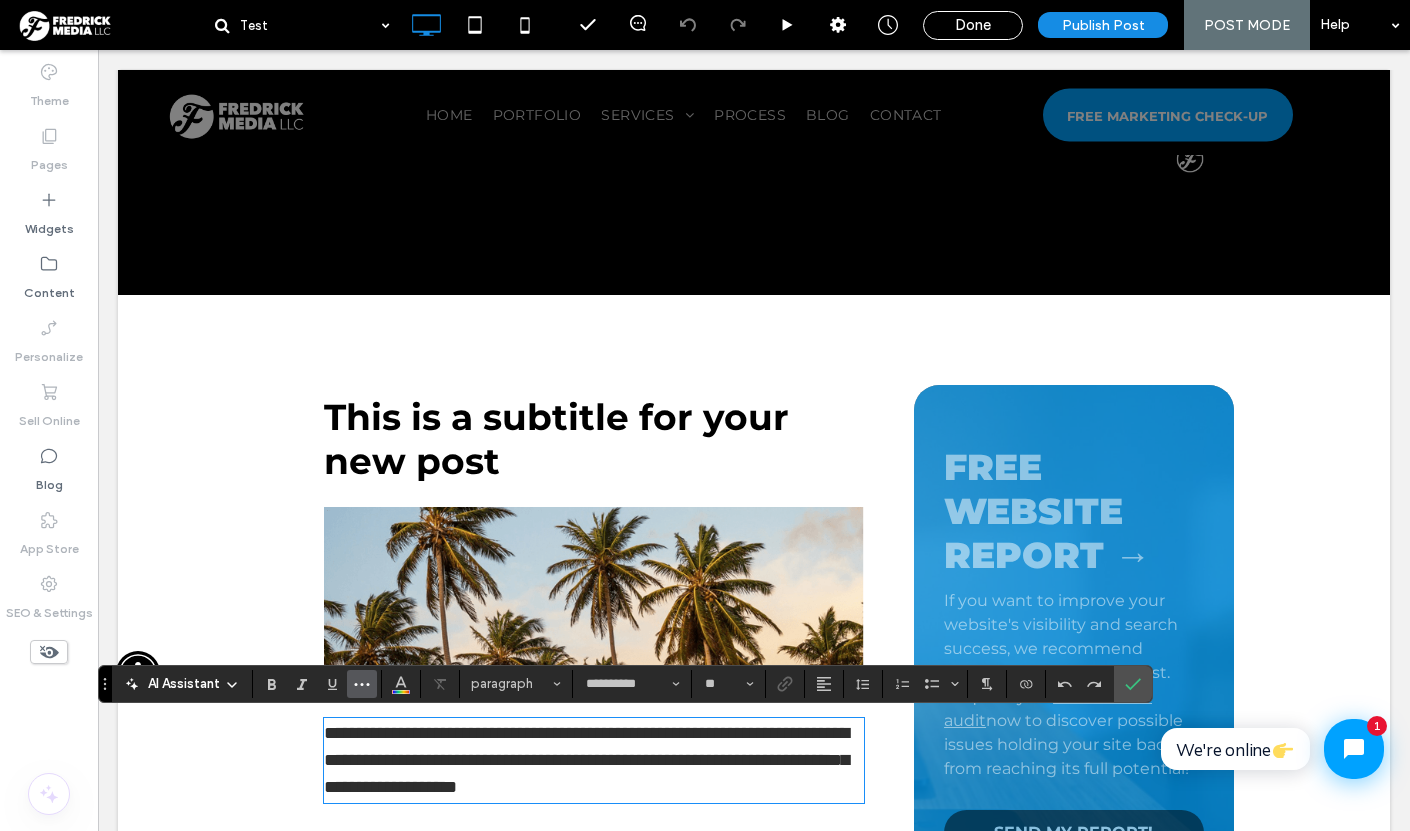 click at bounding box center (362, 684) 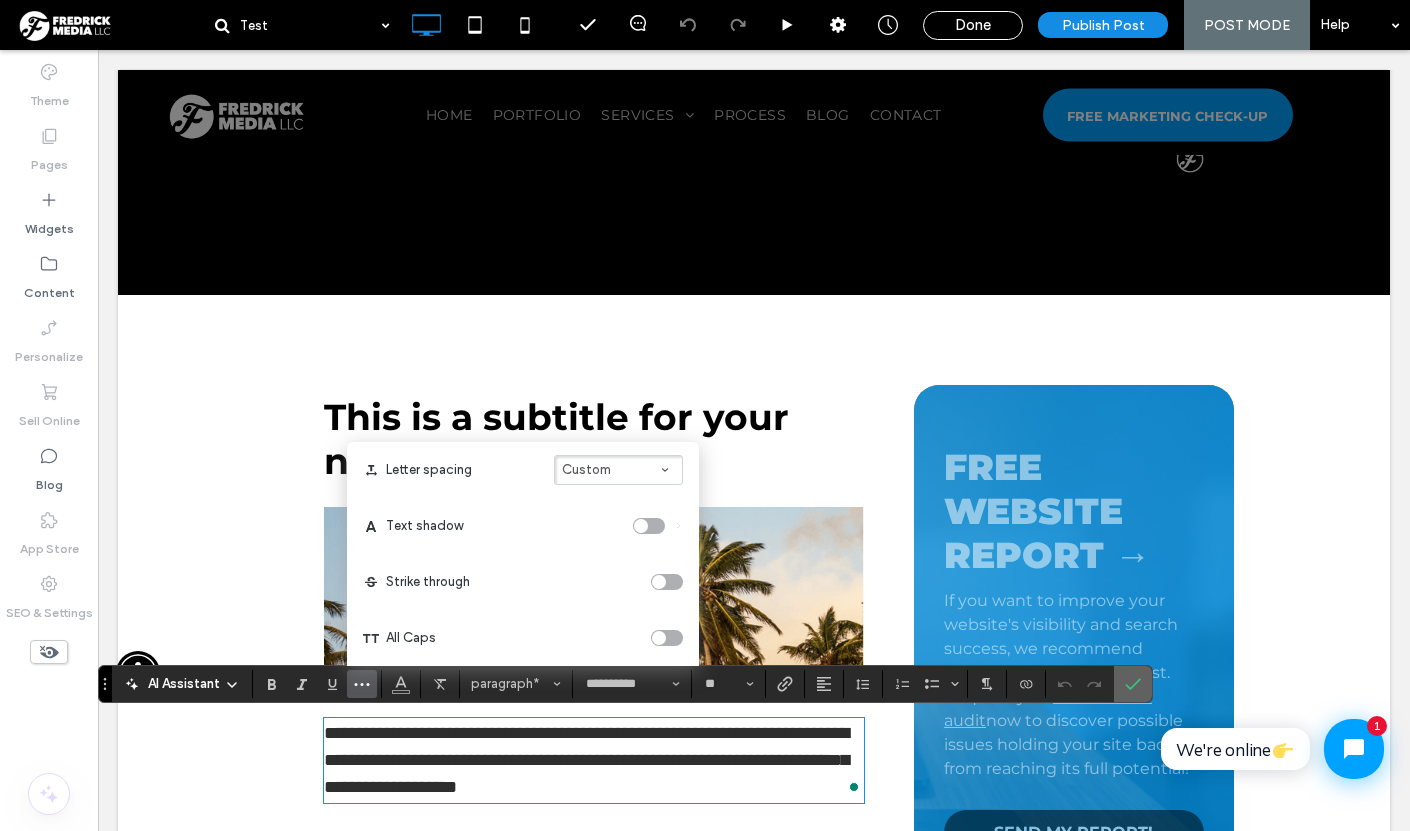 click 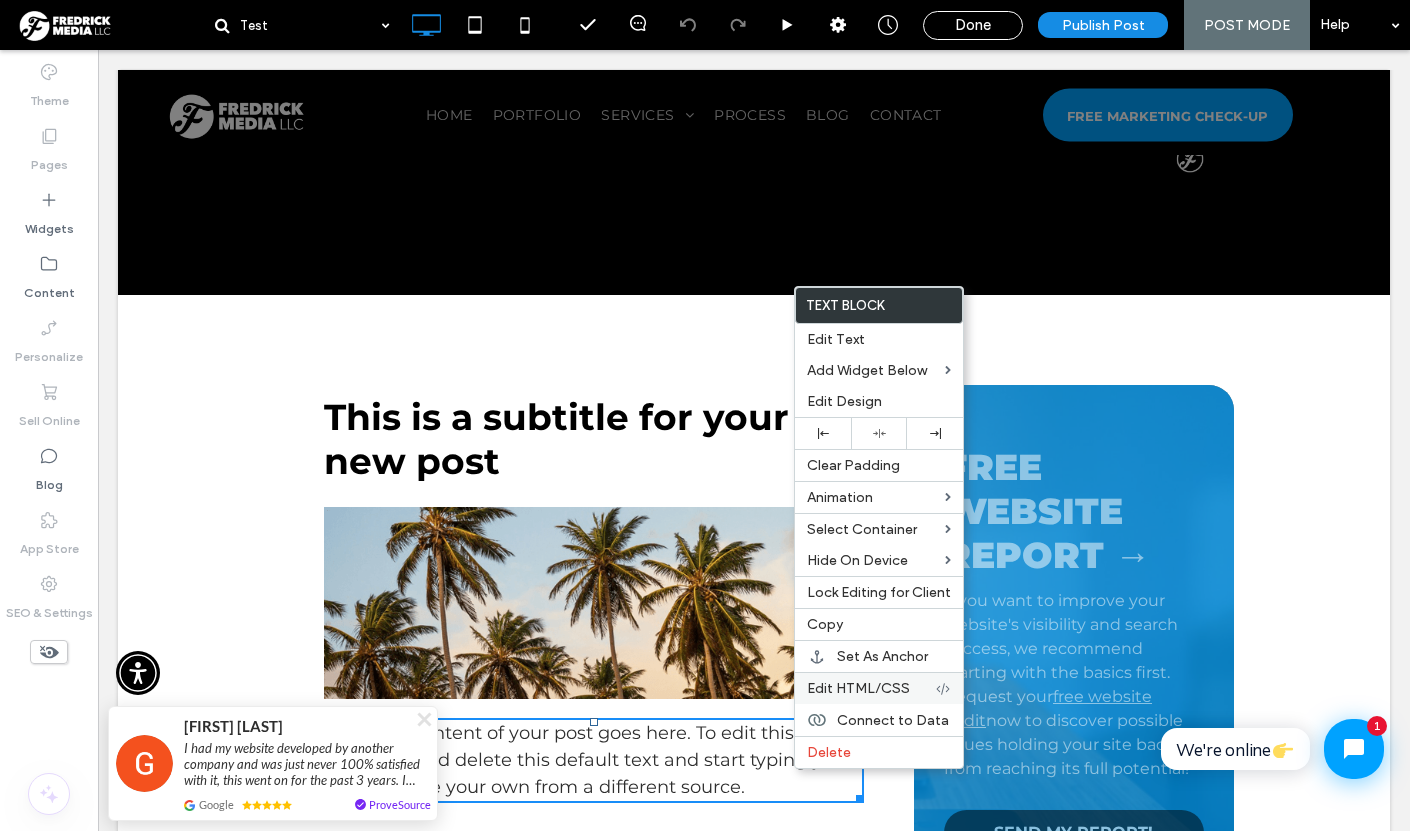 click on "Edit HTML/CSS" at bounding box center (858, 688) 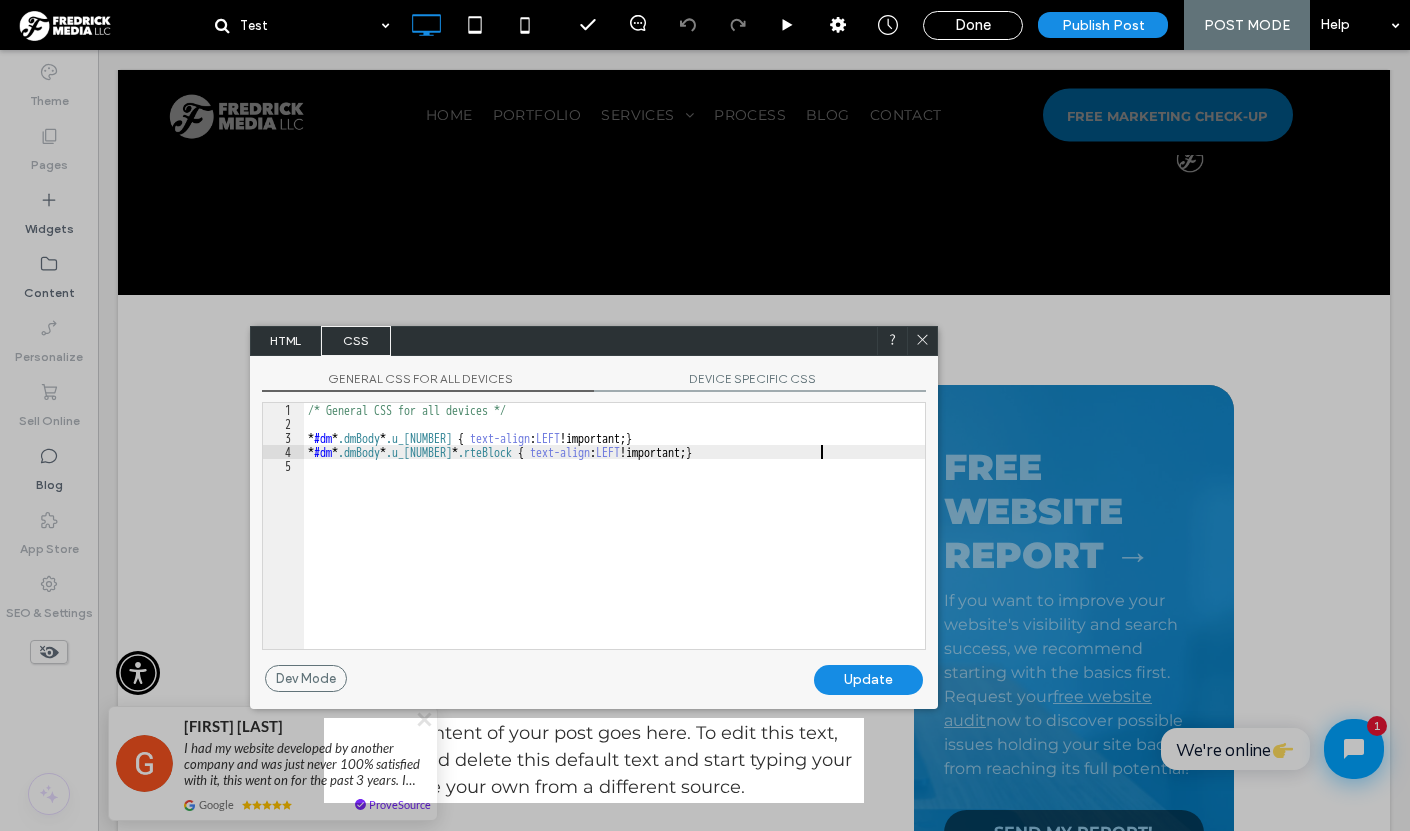 scroll, scrollTop: 2, scrollLeft: 0, axis: vertical 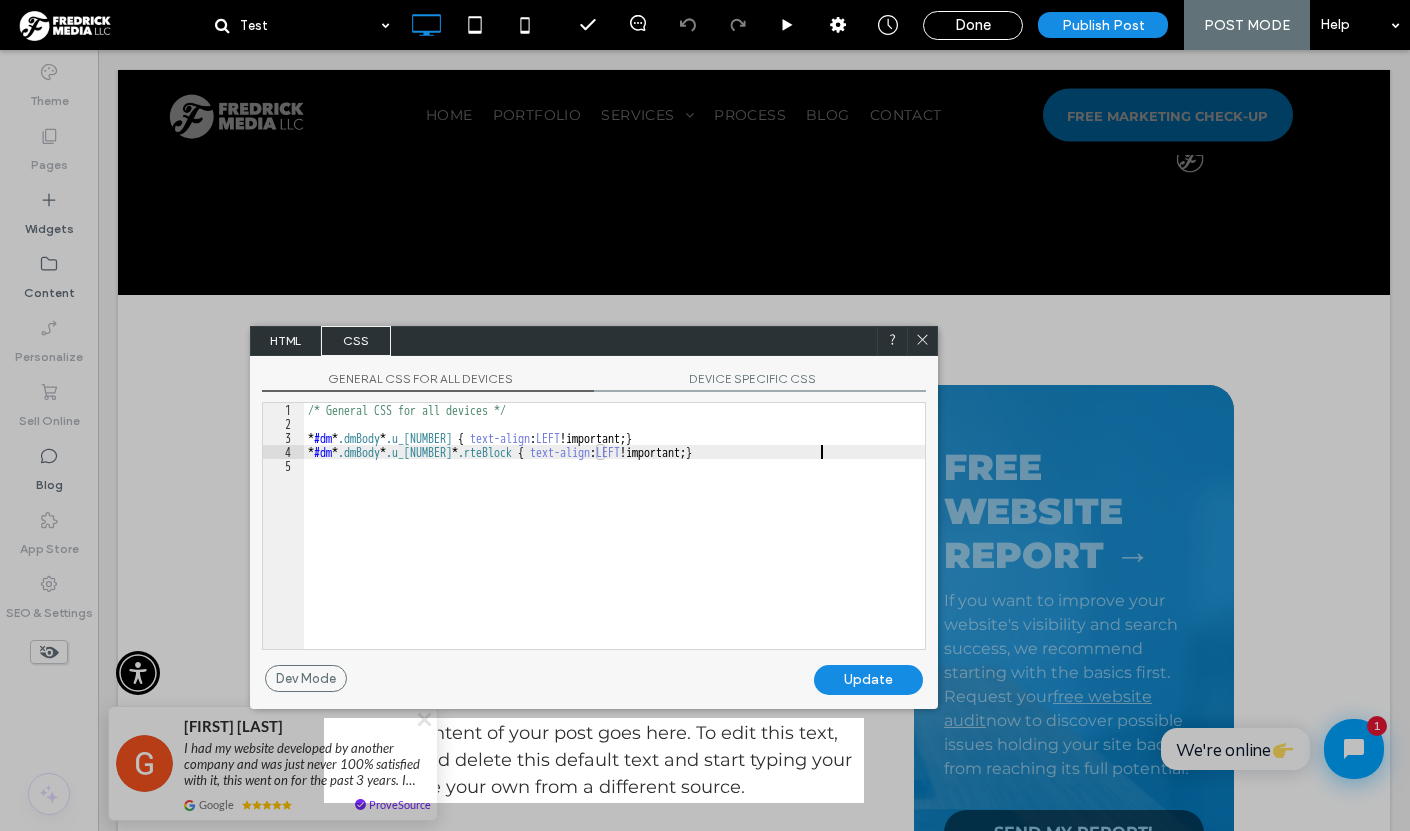 click on "HTML" at bounding box center [286, 341] 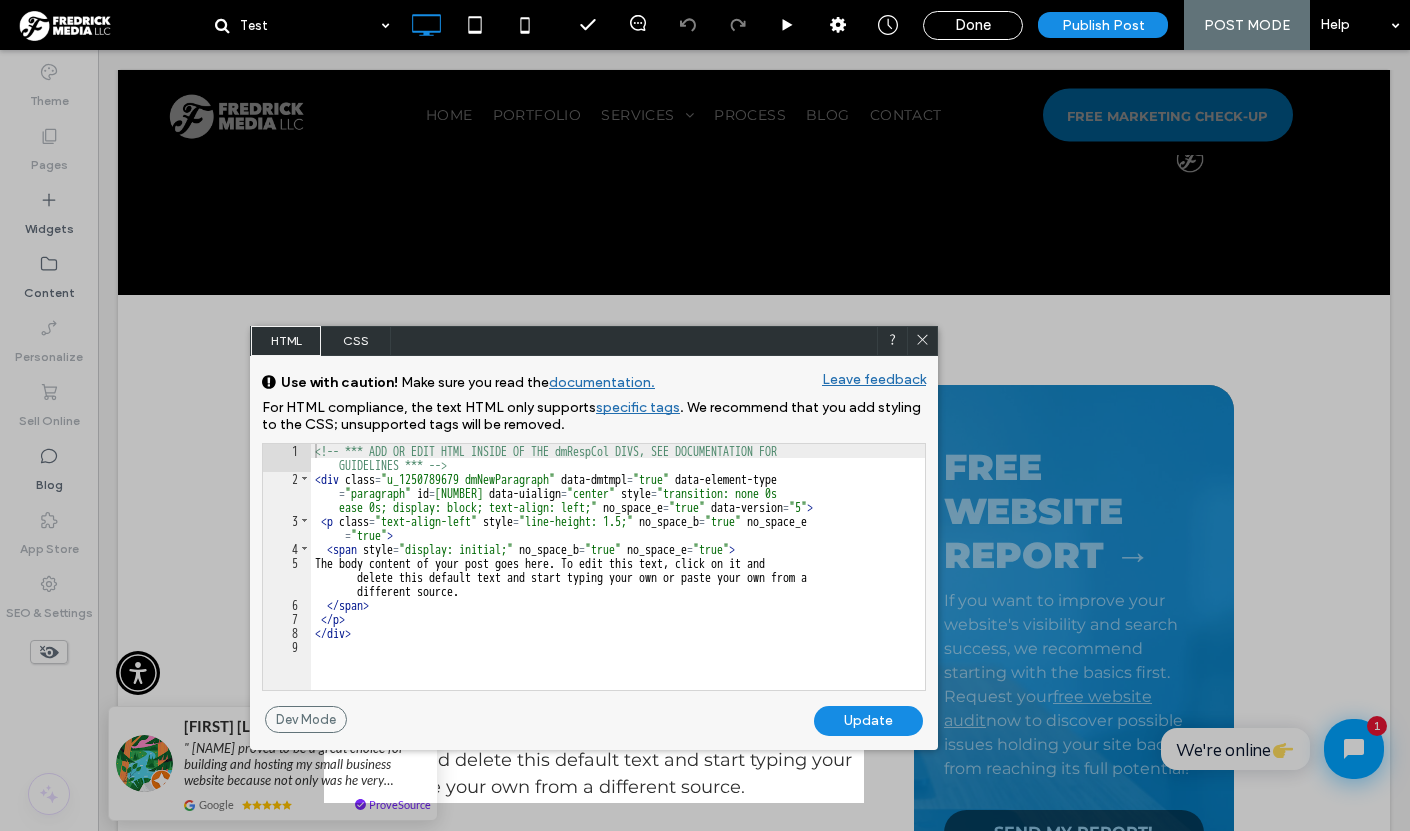 click on "<!-- *** ADD OR EDIT HTML INSIDE OF THE dmRespCol DIVS, SEE DOCUMENTATION FOR       GUIDELINES *** --> < div   class = "u_1250789679 dmNewParagraph"   data-dmtmpl = "true"   data-element-type      = "paragraph"   id = "1250789679"   data-uialign = "center"   style = "transition: none 0s       ease 0s; display: block; text-align: left;"   no_space_e = "true"   data-version = "5" >   < p   class = "text-align-left"   style = "line-height: 1.5;"   no_space_b = "true"   no_space_e       = "true" >    < span   style = "display: initial;"   no_space_b = "true"   no_space_e = "true" >    The body content of your post goes here. To edit this text, click on it and          delete this default text and start typing your own or paste your own from a          different source.    </ span >   </ p > </ div >" at bounding box center [618, 588] 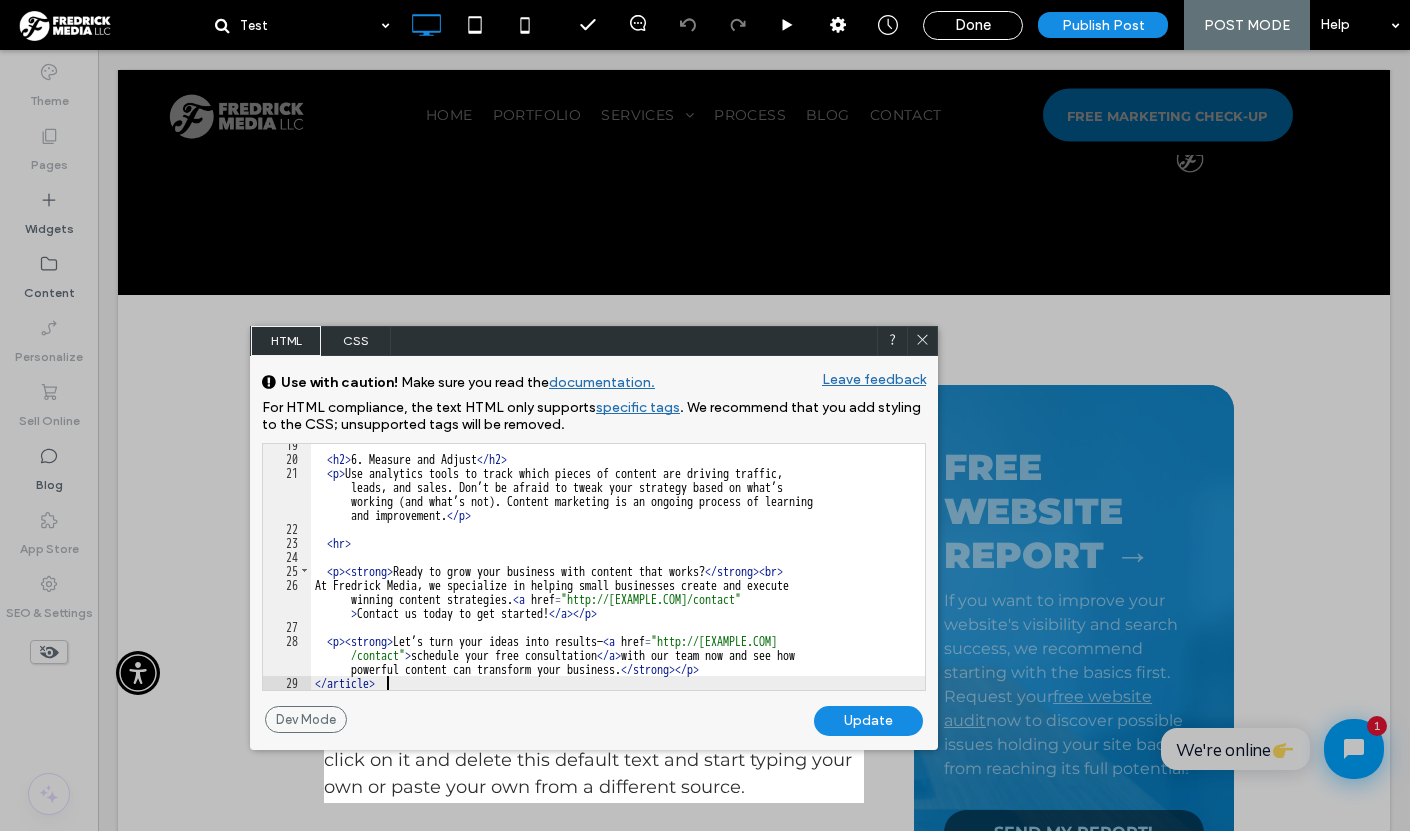 scroll, scrollTop: 566, scrollLeft: 0, axis: vertical 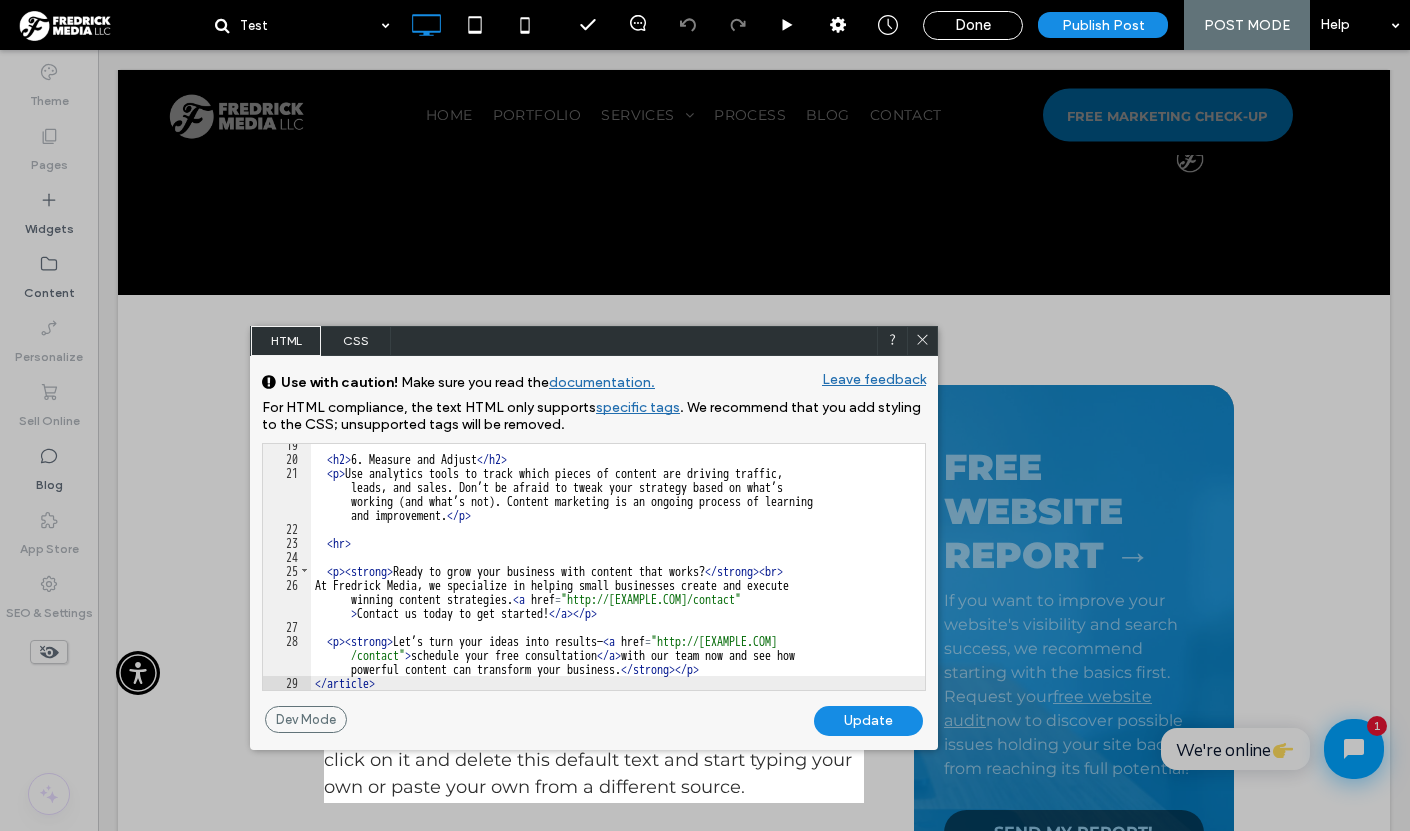click on "Update" at bounding box center (868, 721) 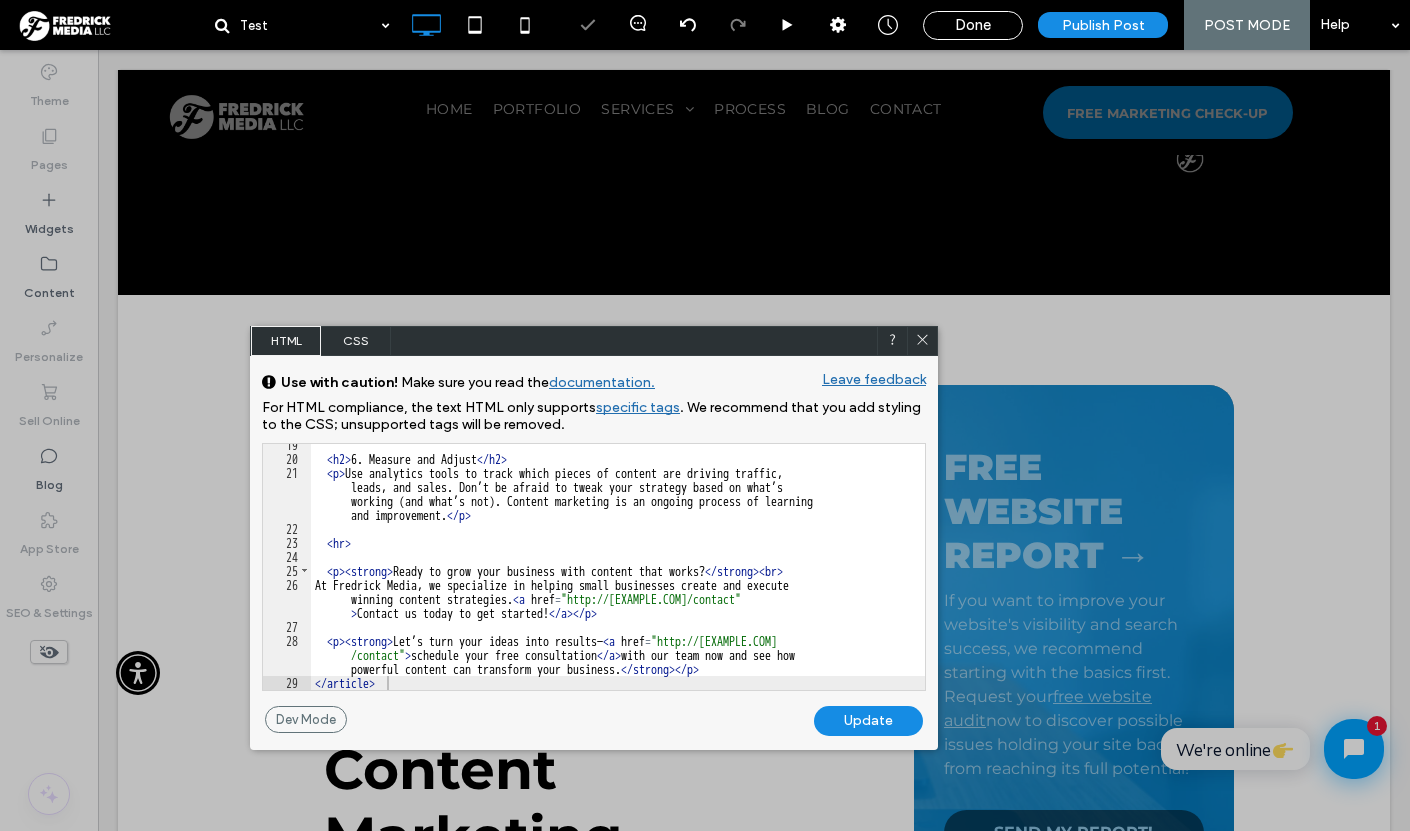 click 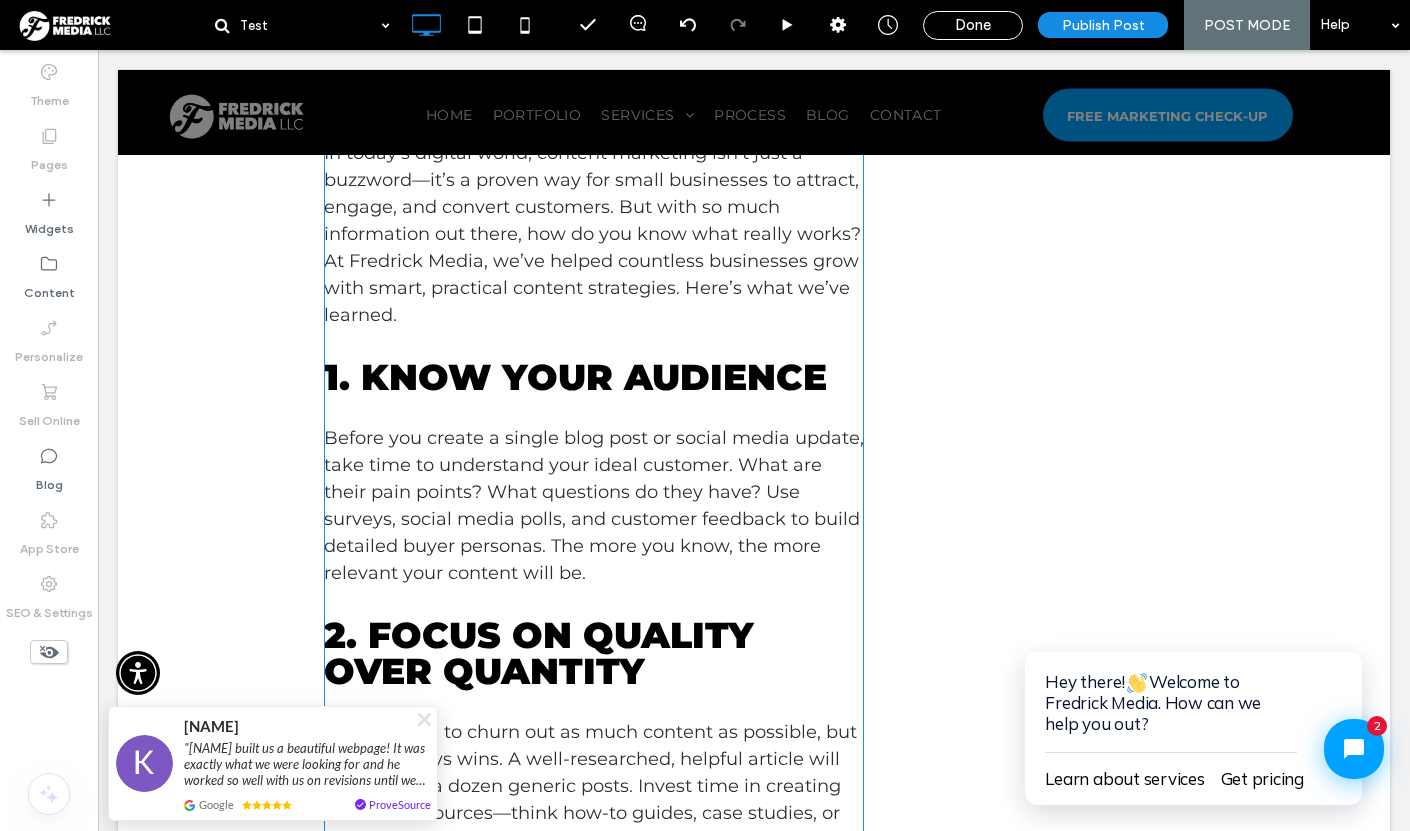 scroll, scrollTop: 1312, scrollLeft: 0, axis: vertical 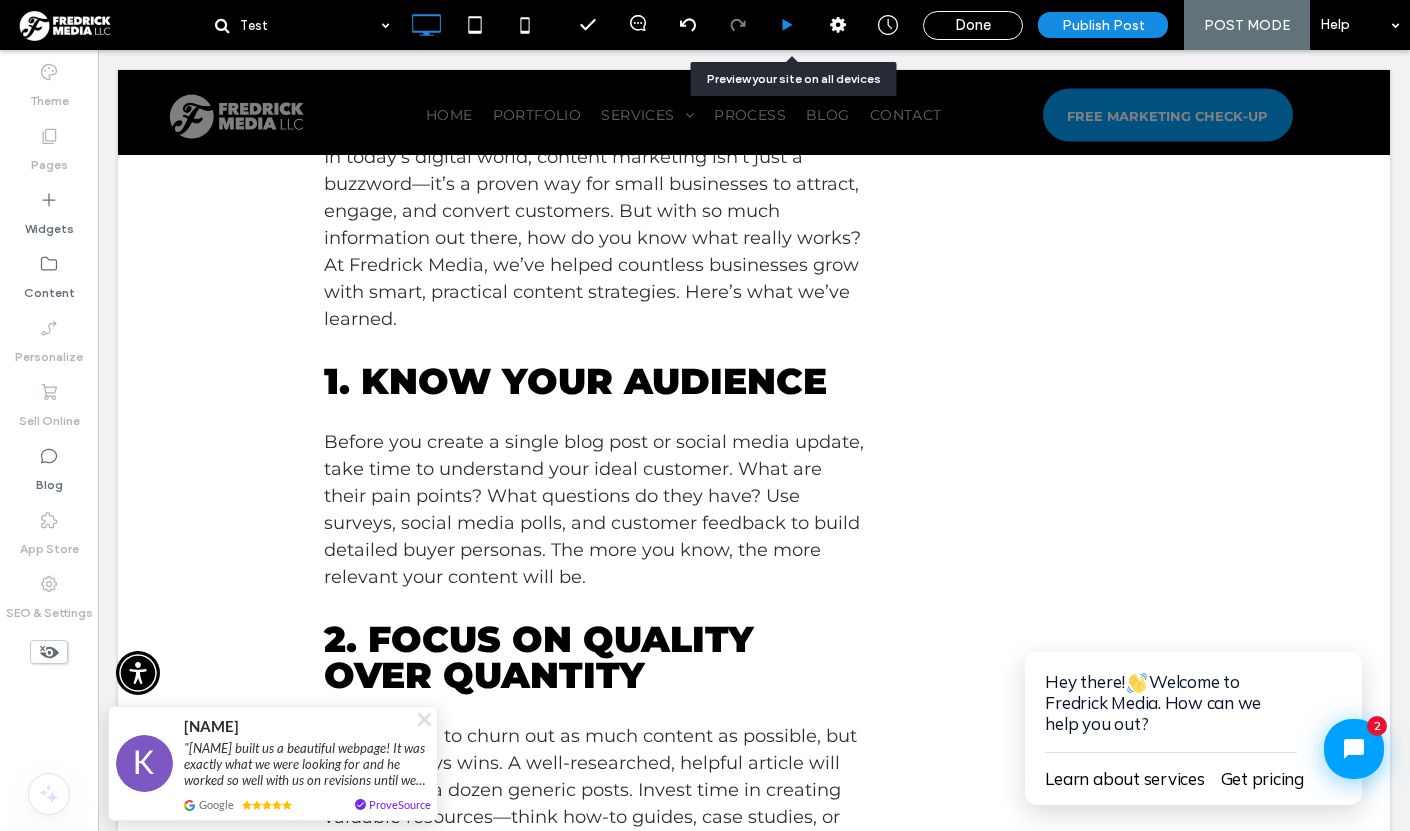 click at bounding box center [787, 25] 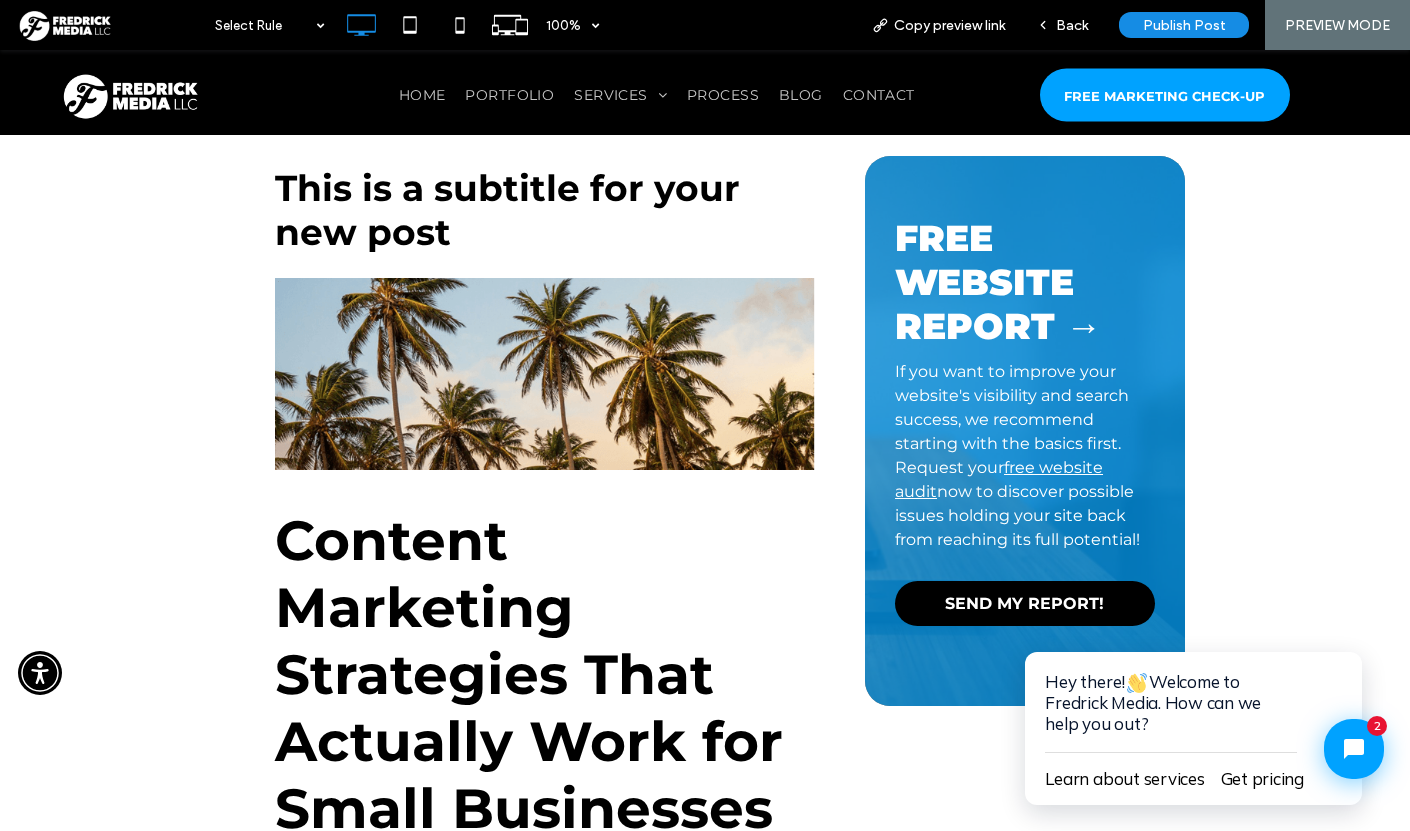 scroll, scrollTop: 550, scrollLeft: 0, axis: vertical 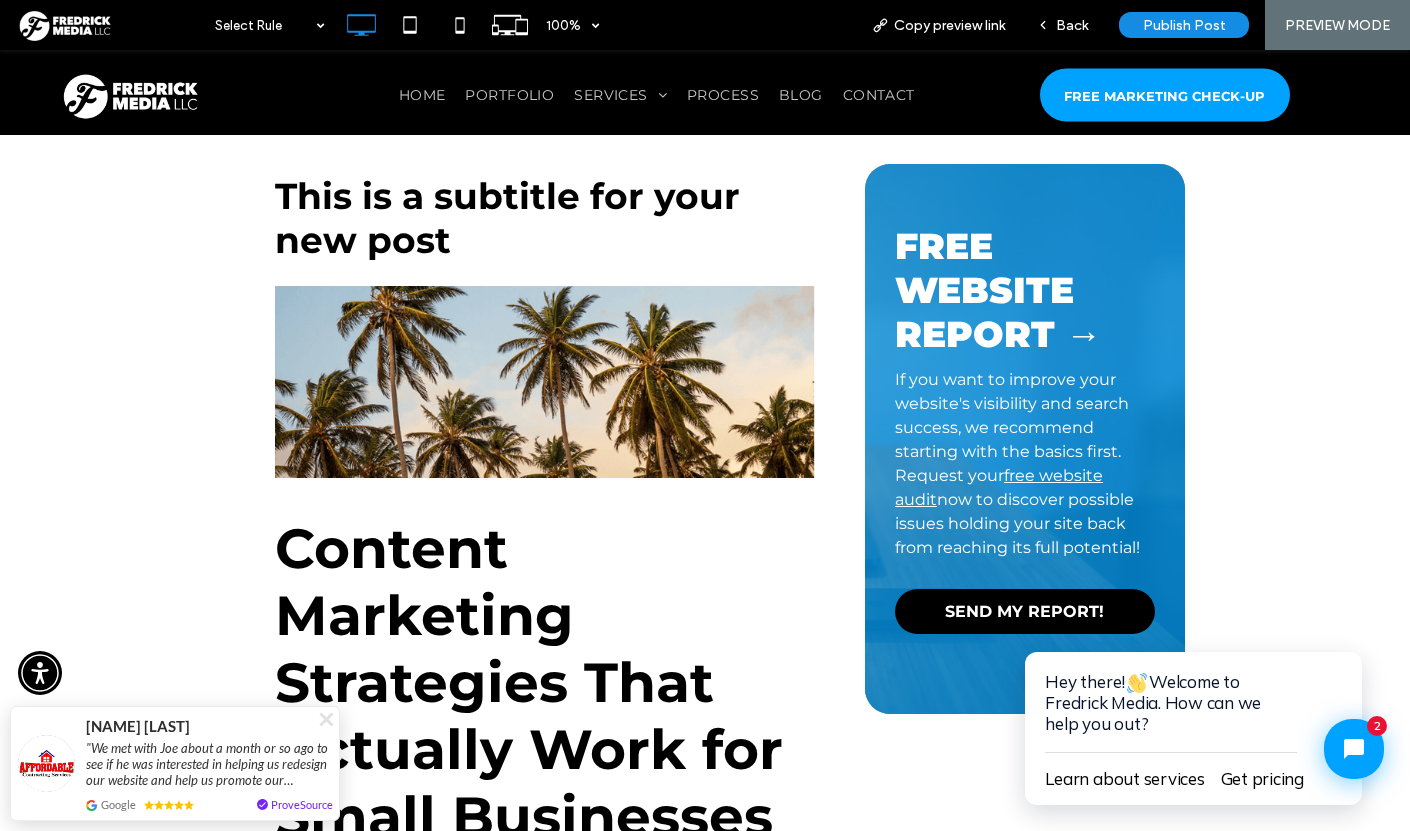 click on "Content Marketing Strategies That Actually Work for Small Businesses" at bounding box center (545, 682) 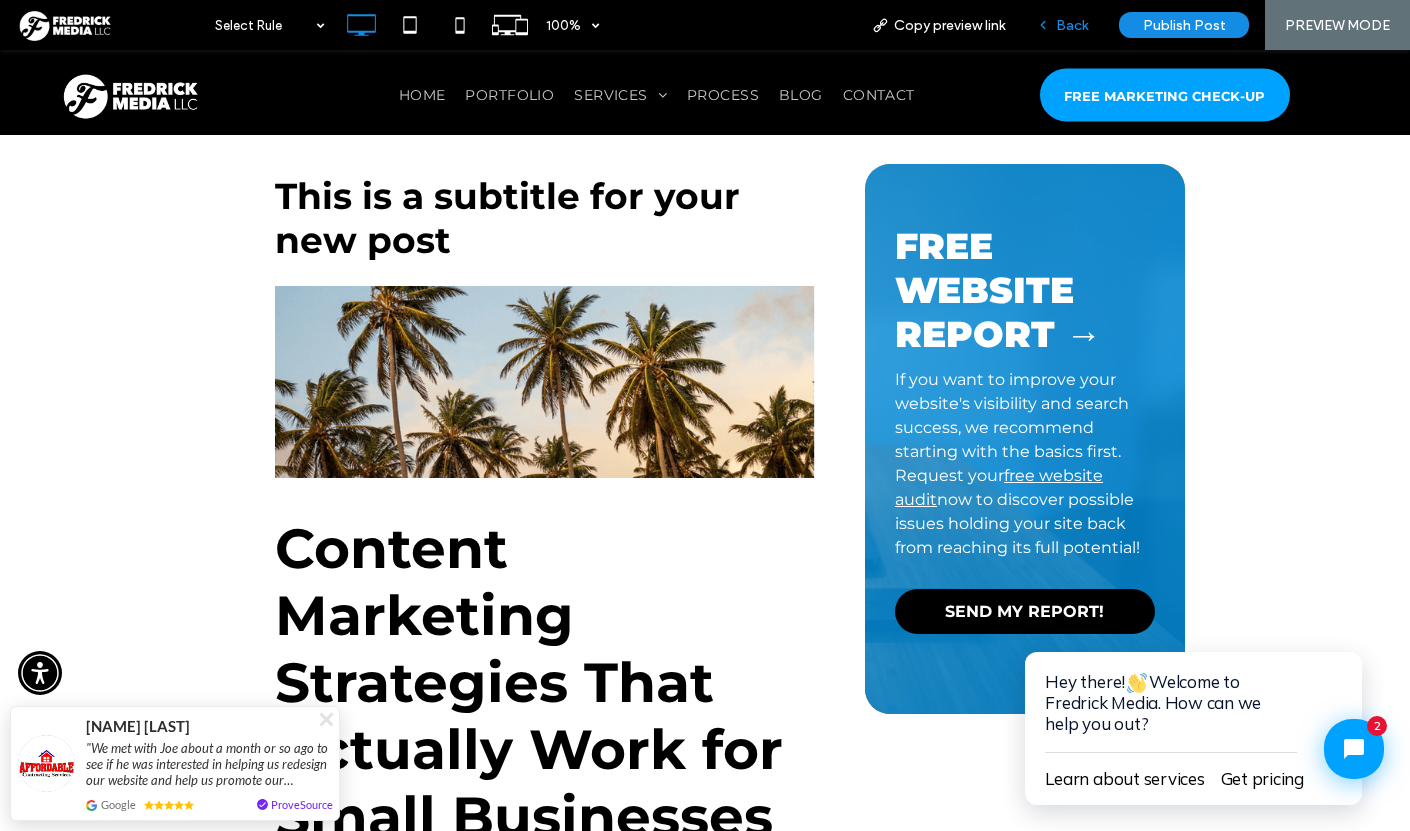 drag, startPoint x: 1062, startPoint y: 17, endPoint x: 962, endPoint y: 84, distance: 120.37026 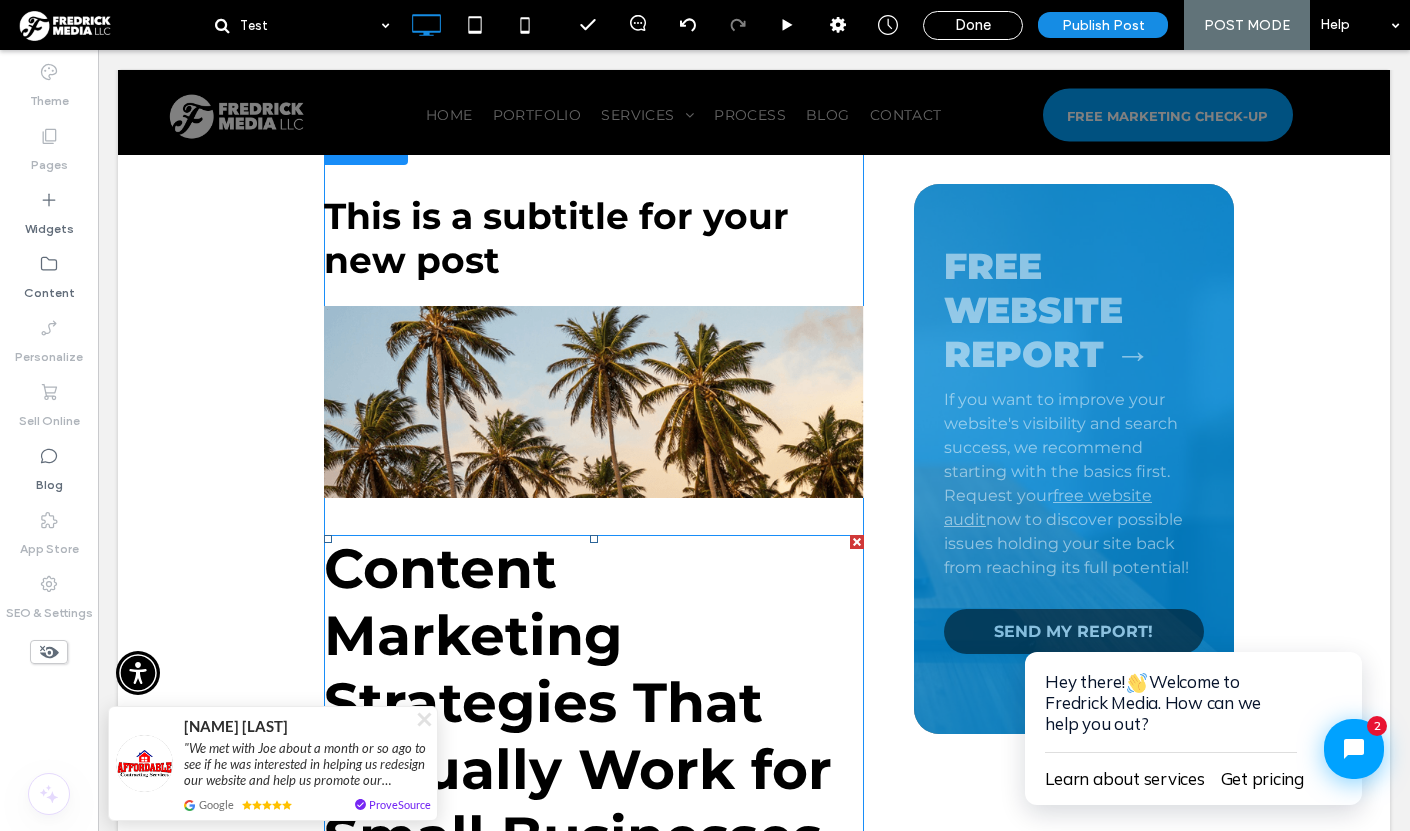 click on "Content Marketing Strategies That Actually Work for Small Businesses" at bounding box center [594, 702] 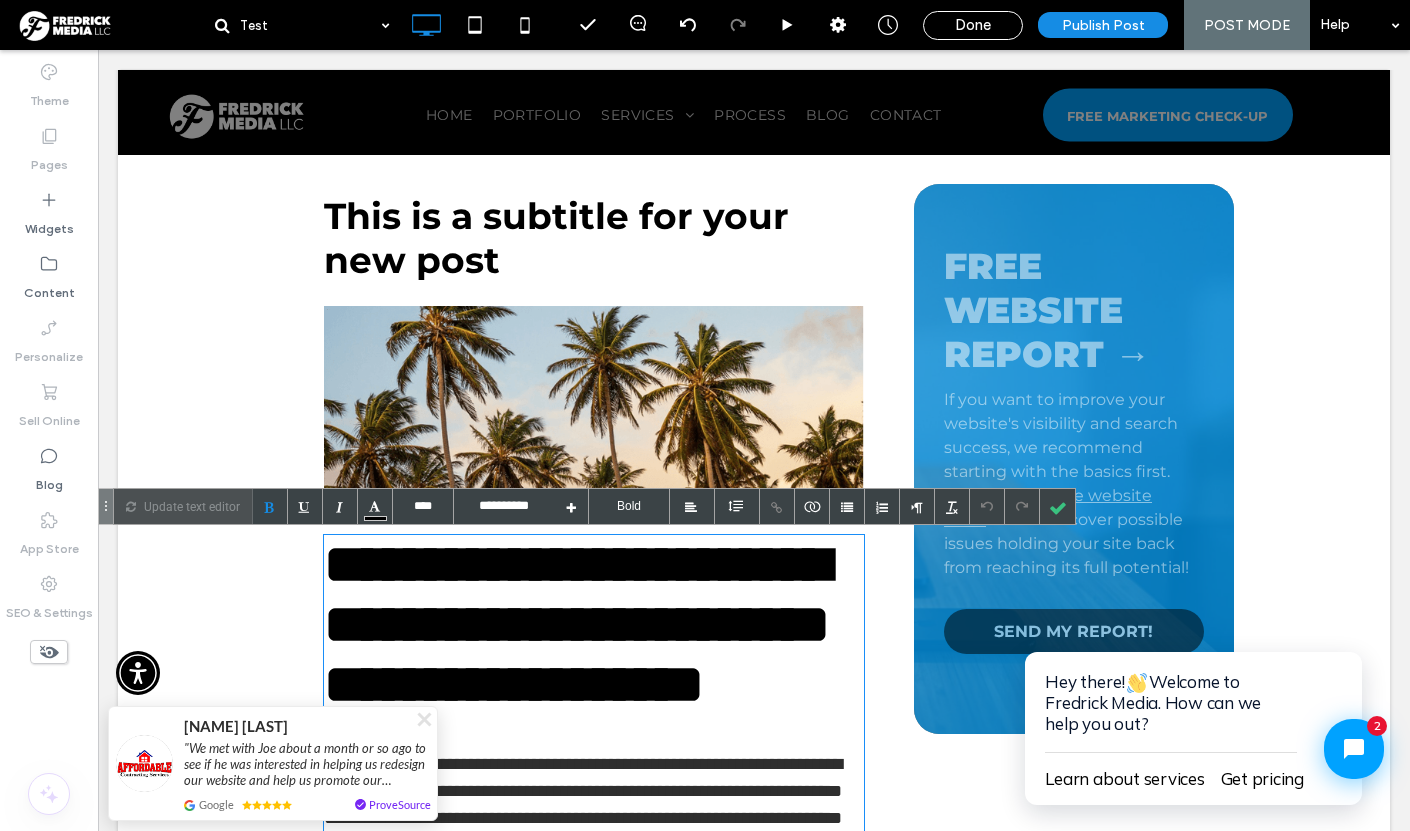 click on "**********" at bounding box center (594, 625) 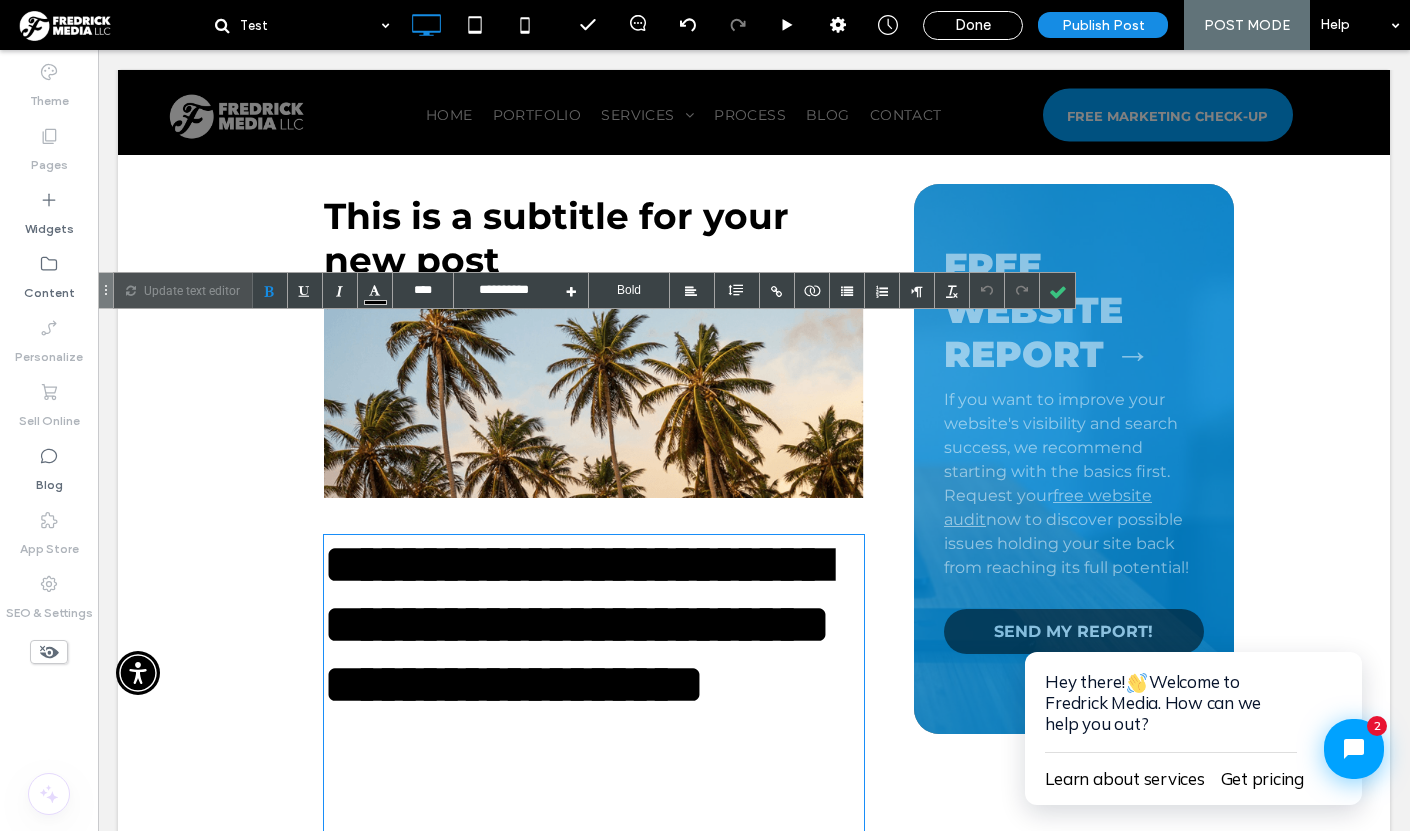 scroll, scrollTop: 766, scrollLeft: 0, axis: vertical 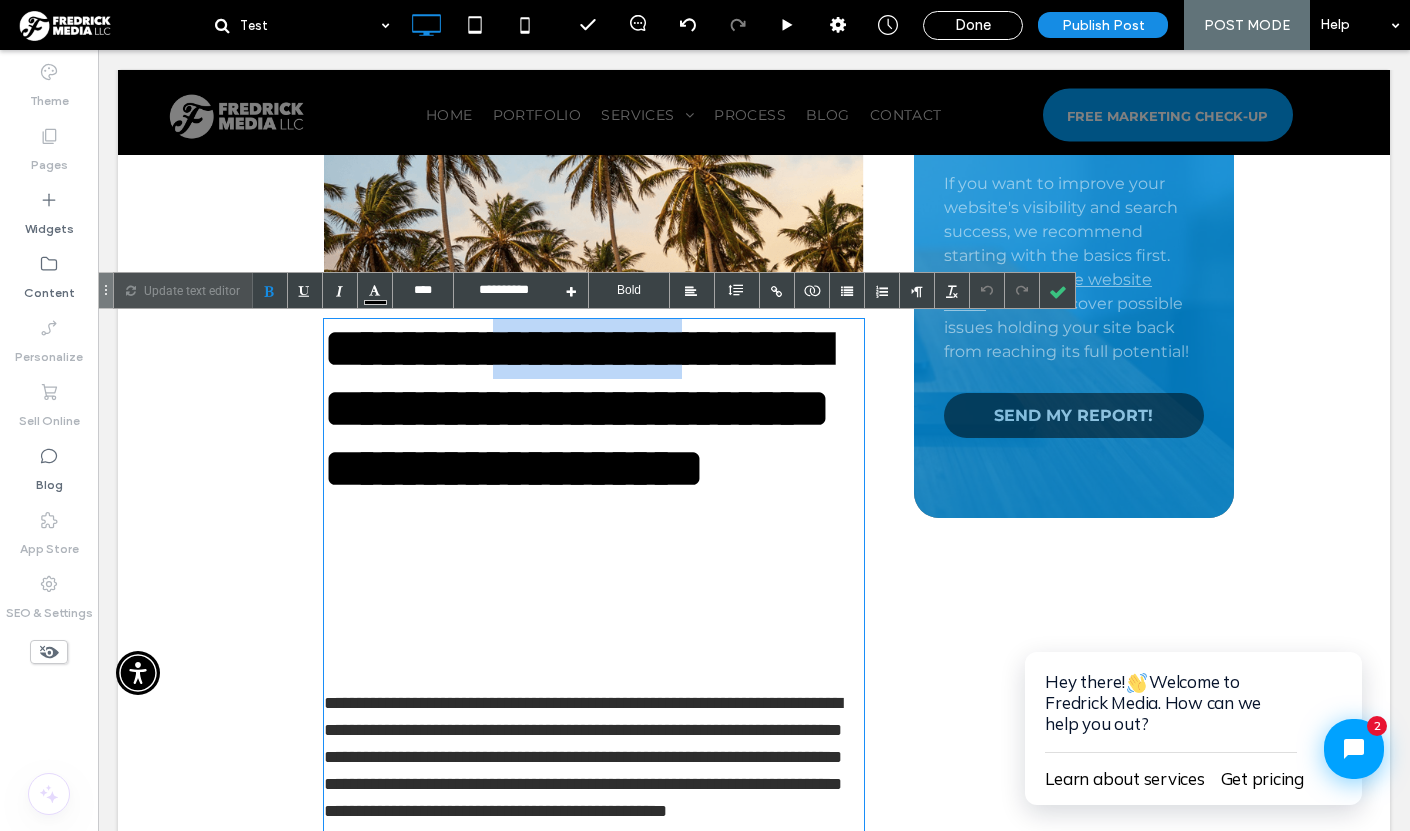 click on "**********" at bounding box center (594, 1525) 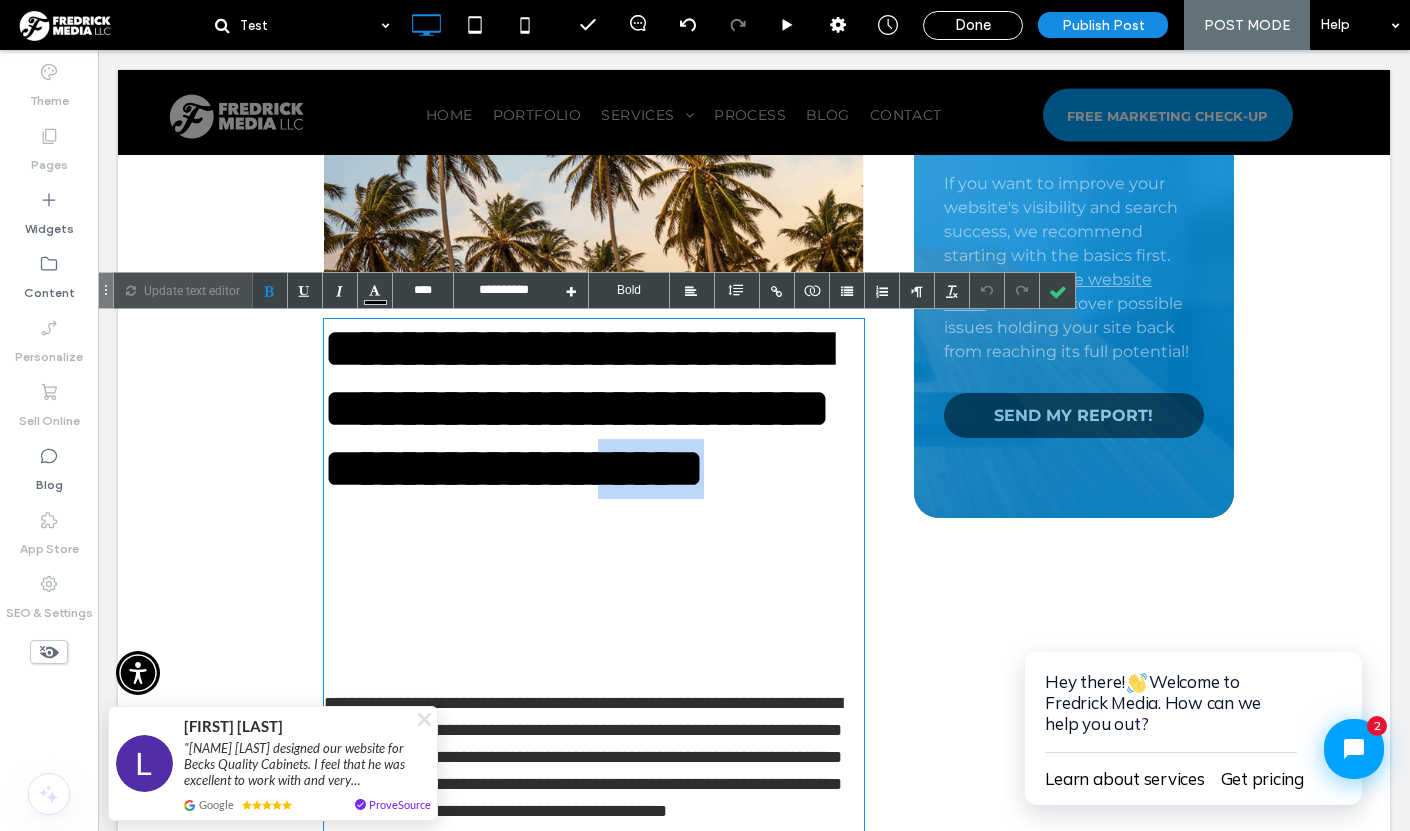 click on "**********" at bounding box center (594, 486) 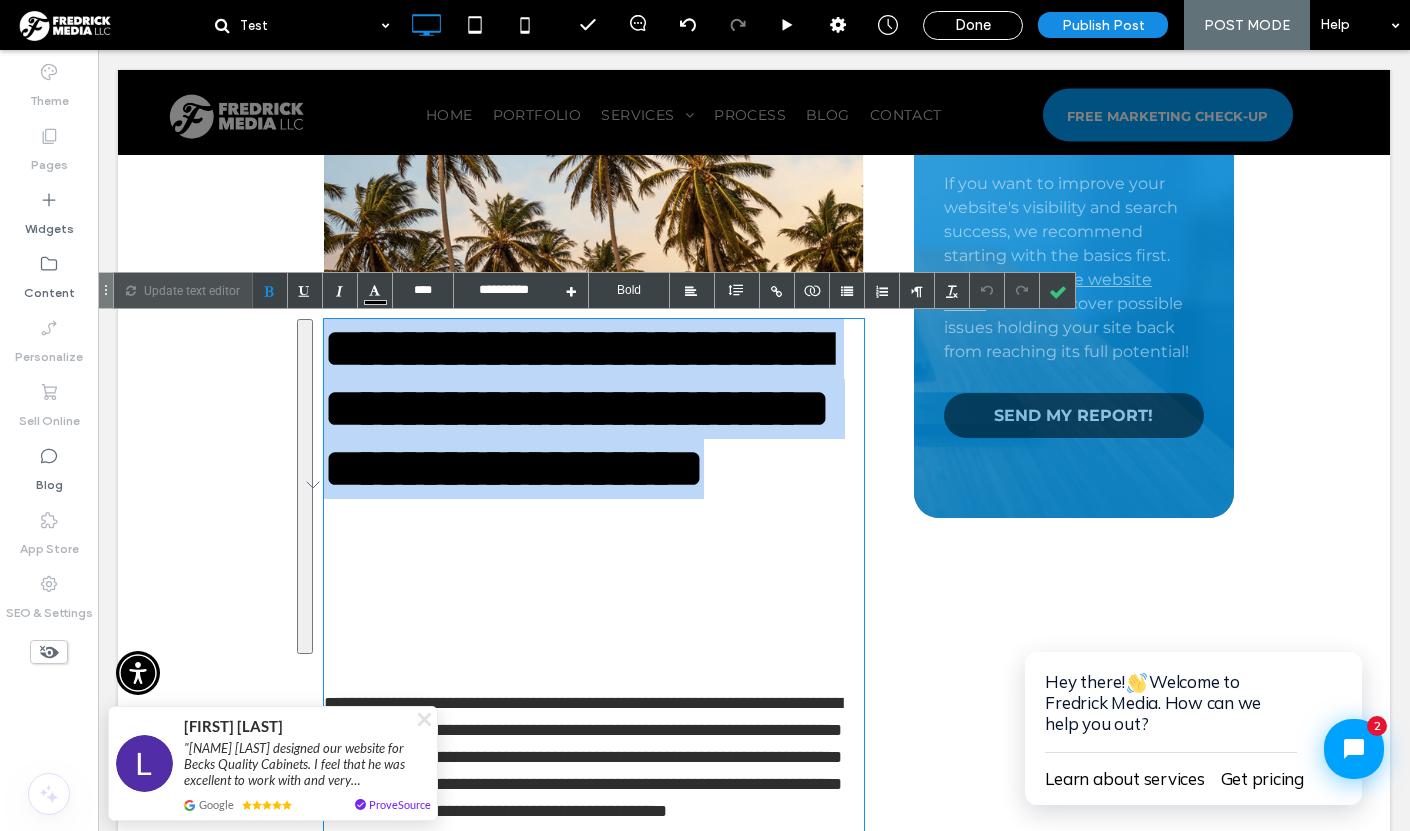 drag, startPoint x: 819, startPoint y: 629, endPoint x: 321, endPoint y: 372, distance: 560.4043 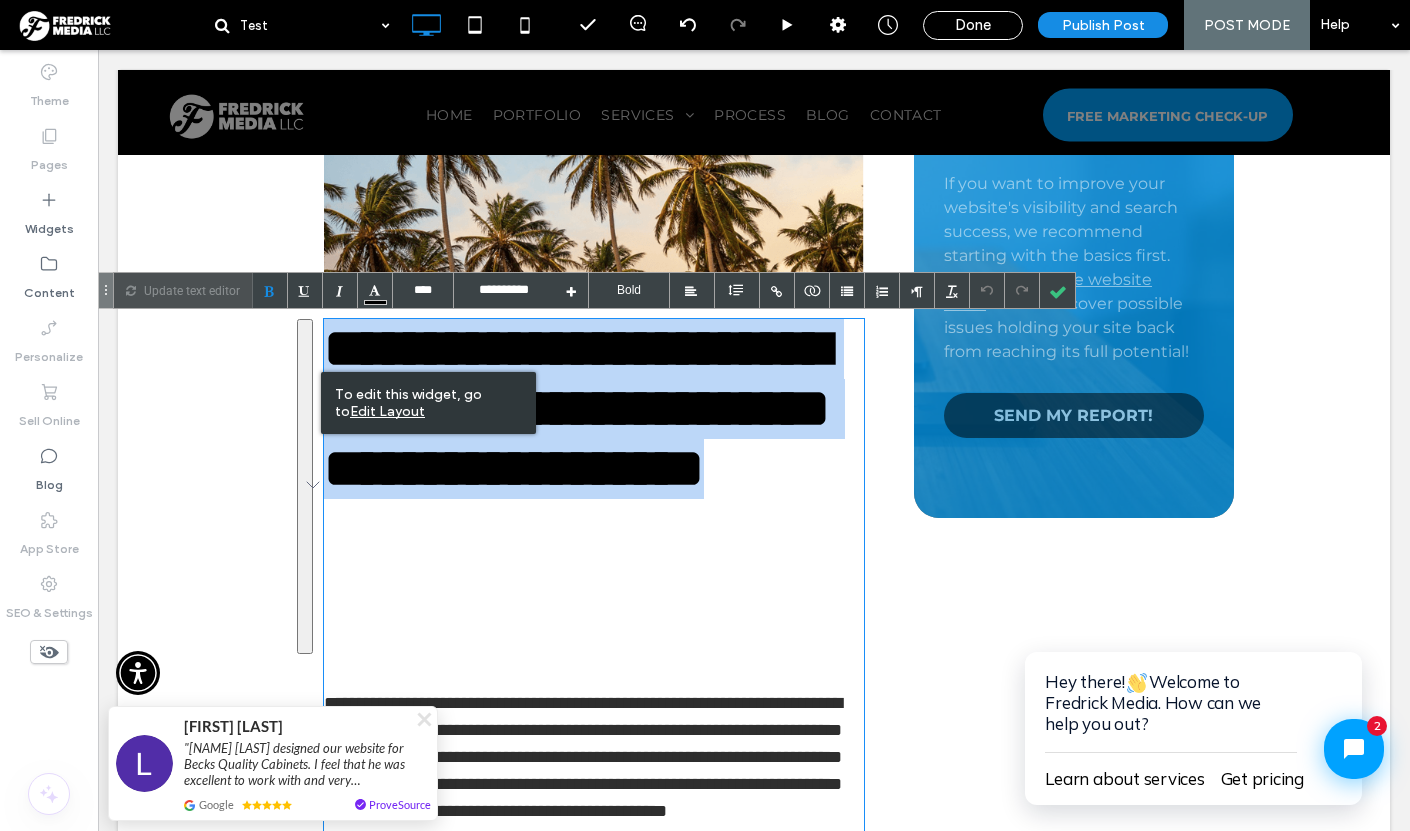 type 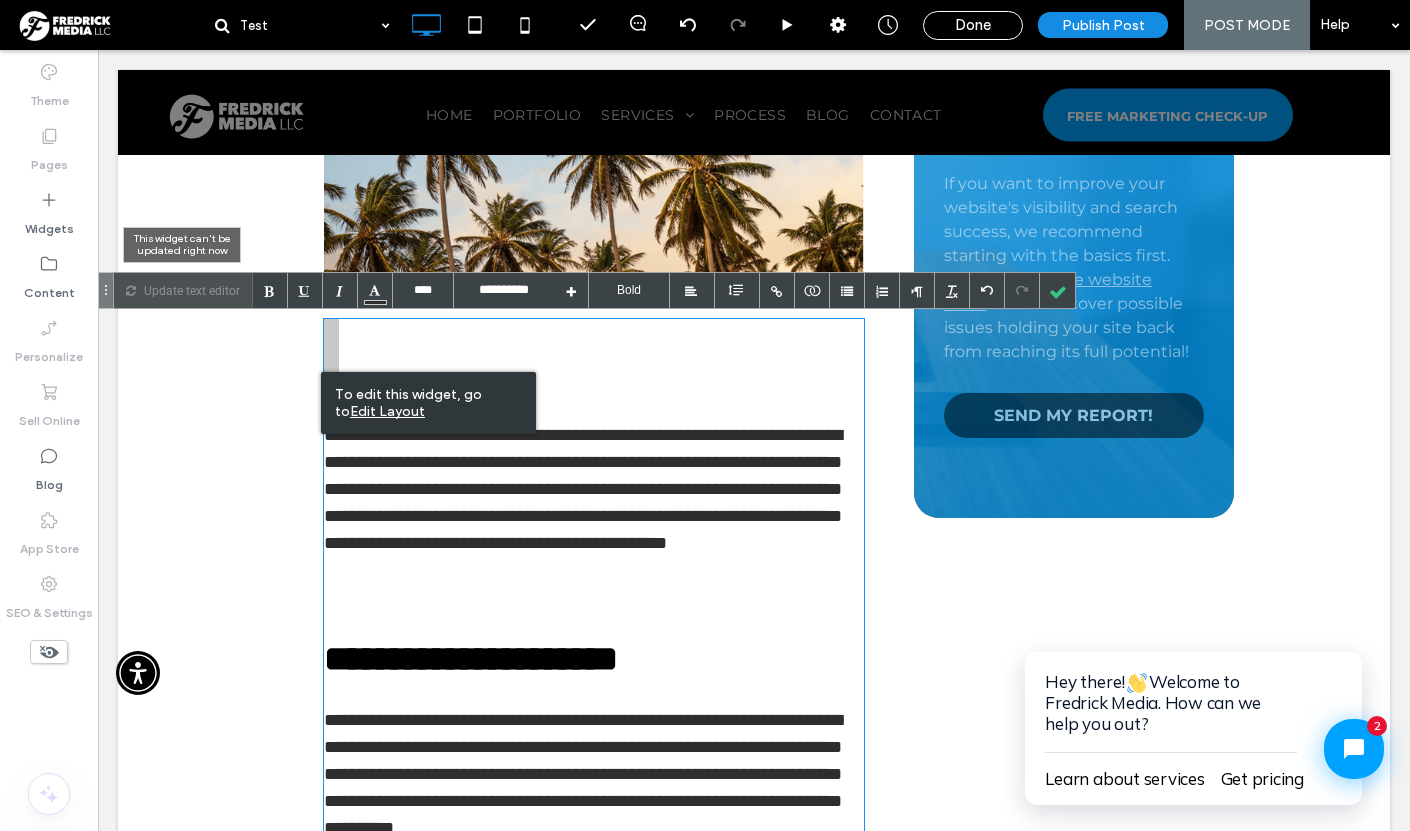 click on "Update text editor" at bounding box center (192, 290) 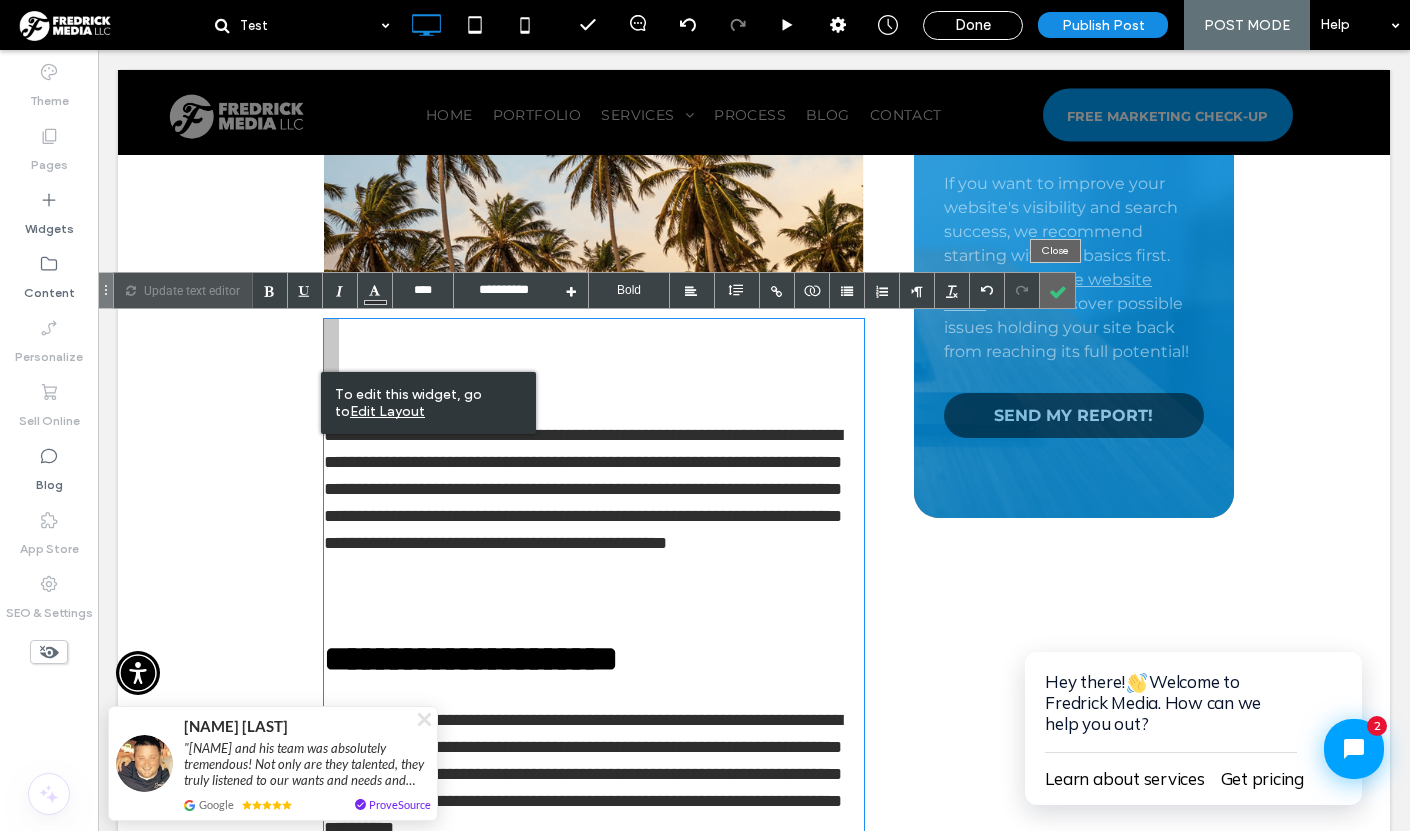 click at bounding box center (1057, 290) 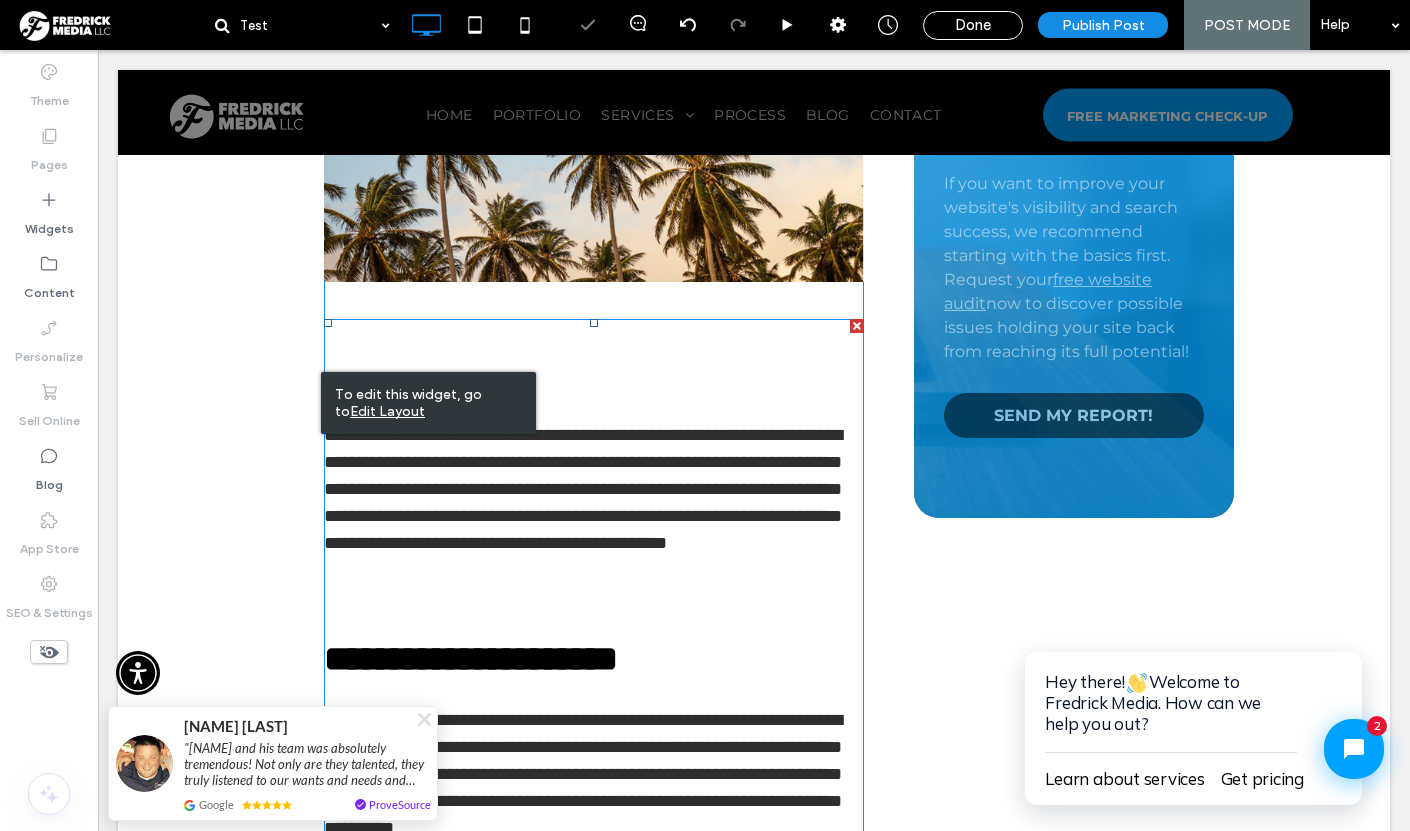 click on "**********" at bounding box center (594, 516) 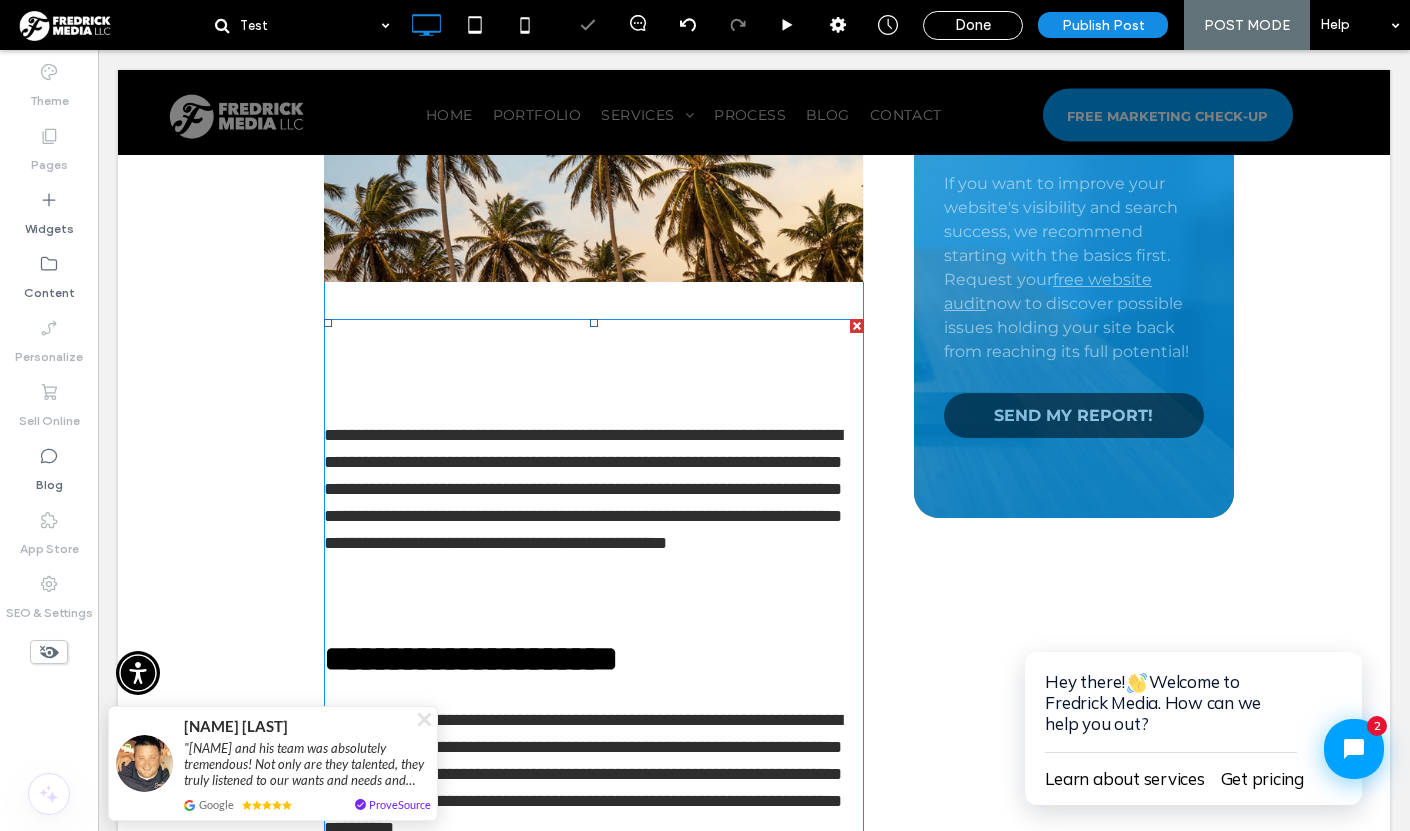 click on "**********" at bounding box center [594, 516] 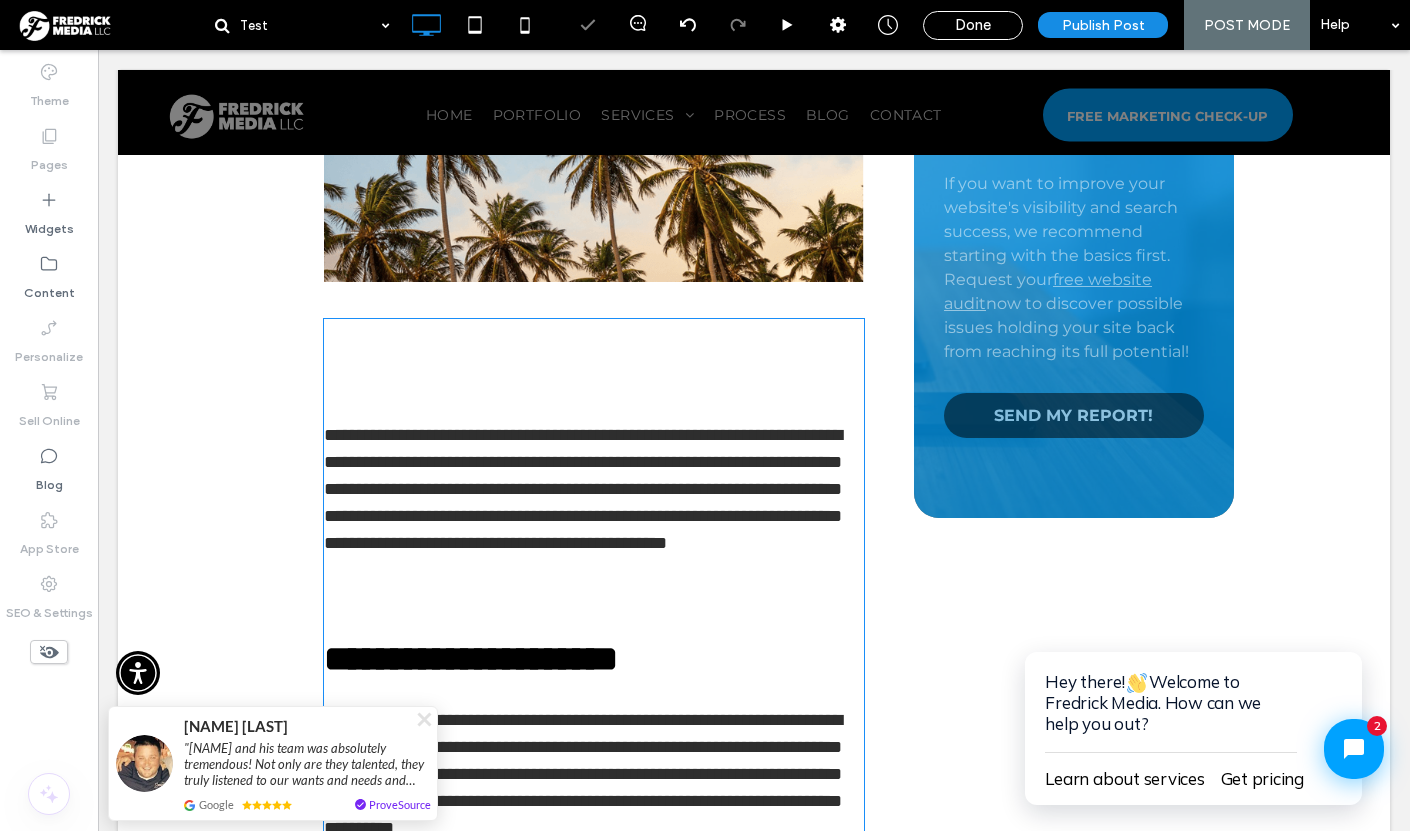 drag, startPoint x: 564, startPoint y: 451, endPoint x: 491, endPoint y: 57, distance: 400.70563 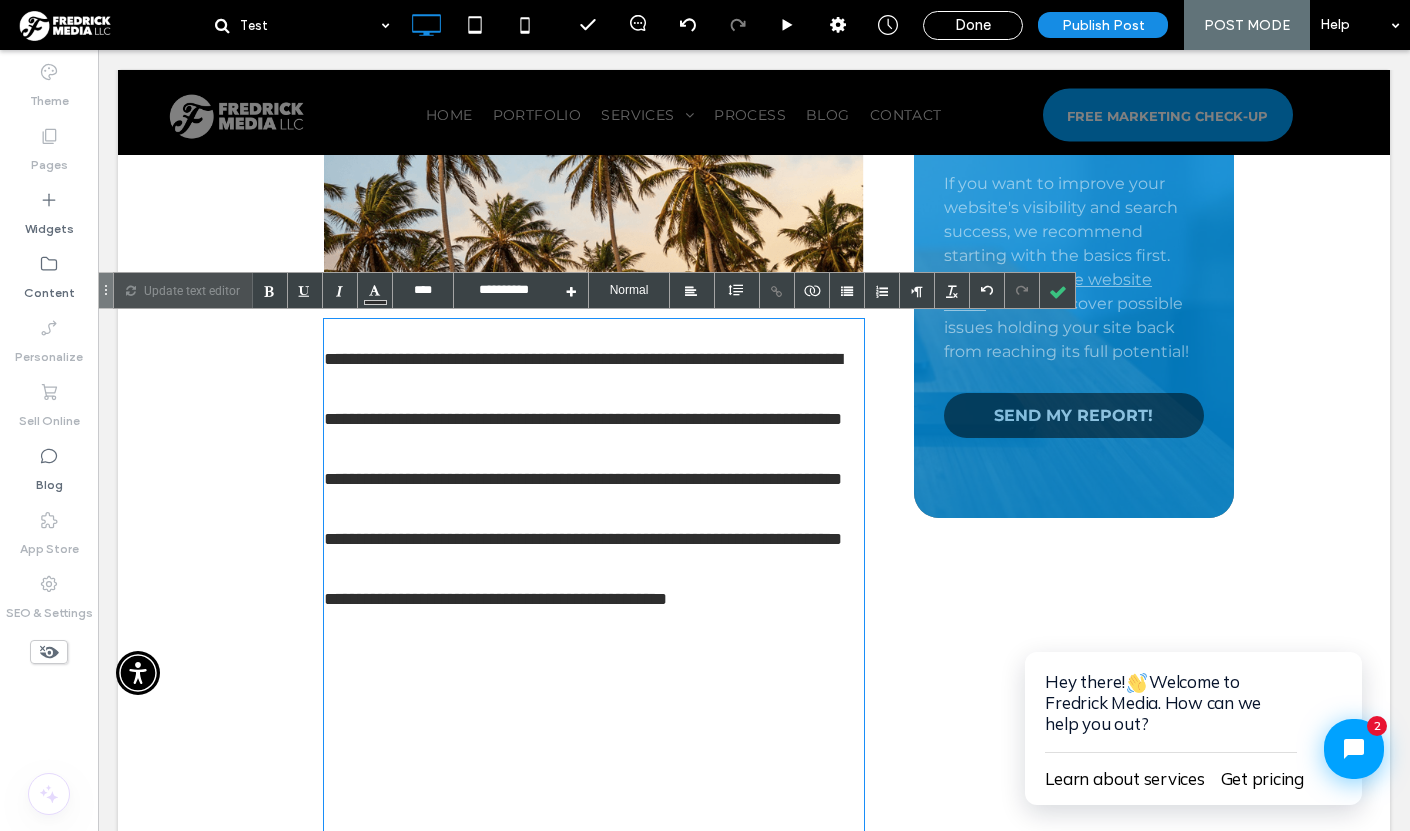 click on "**********" at bounding box center [594, 553] 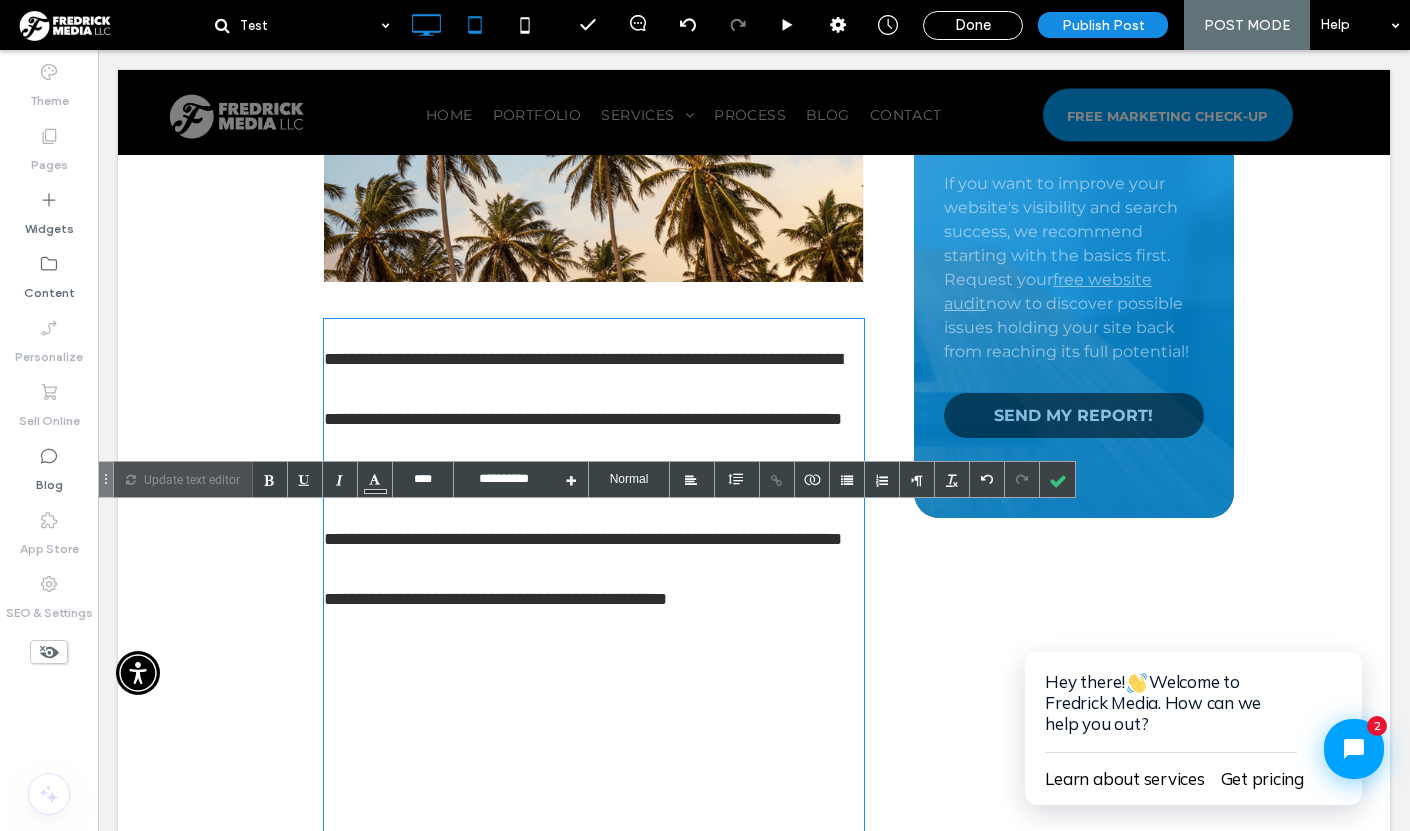scroll, scrollTop: 577, scrollLeft: 0, axis: vertical 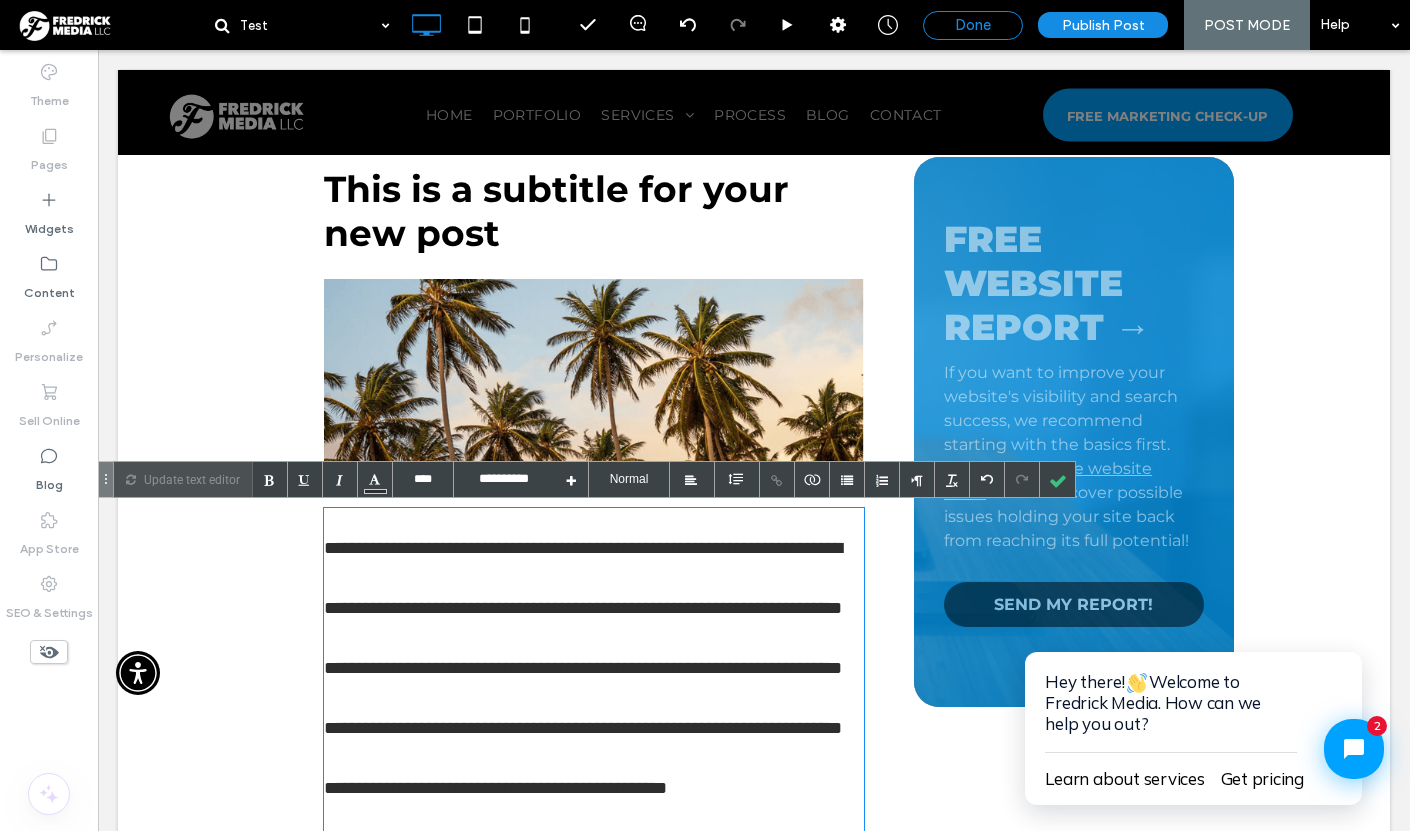 click on "Done" at bounding box center [973, 25] 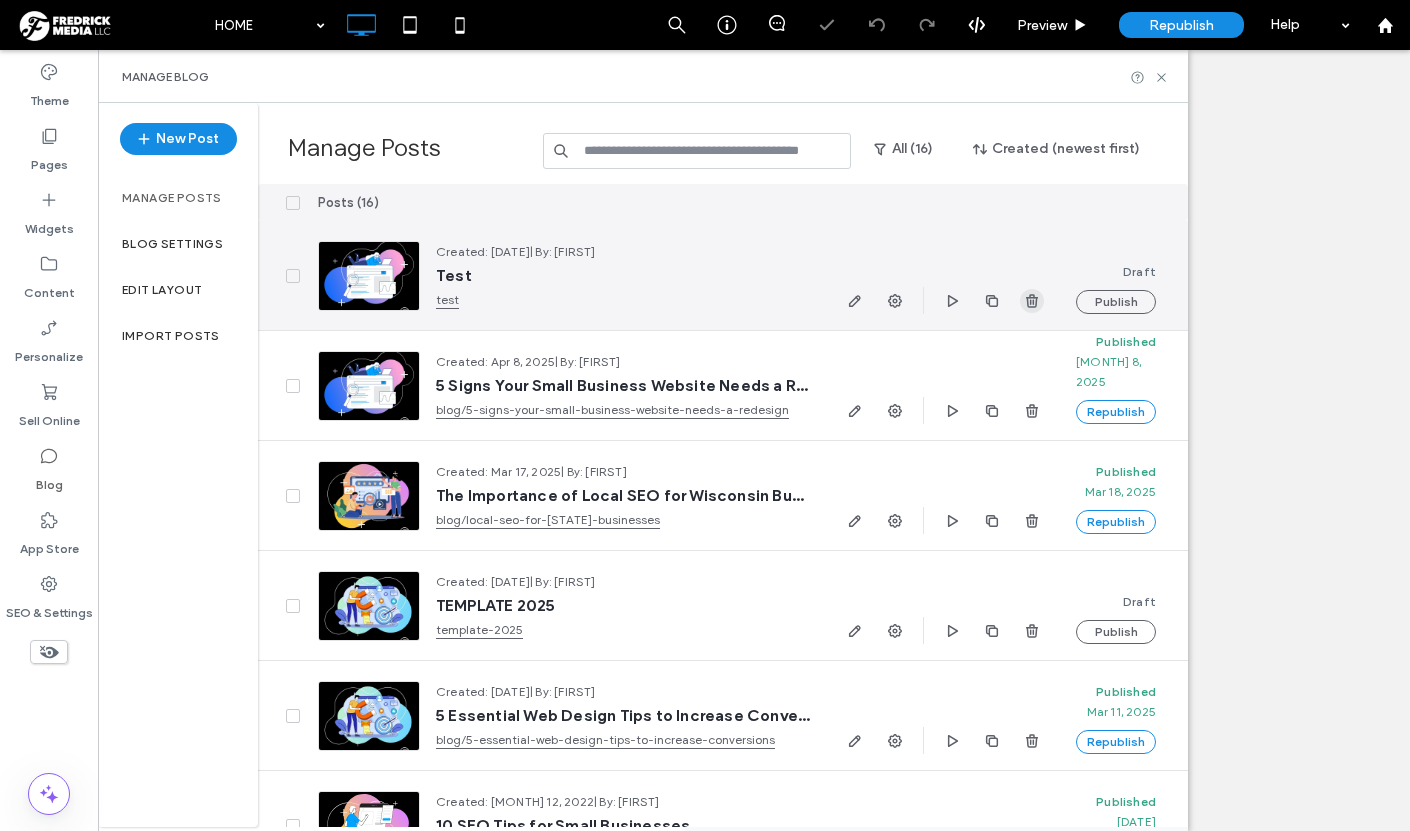 click 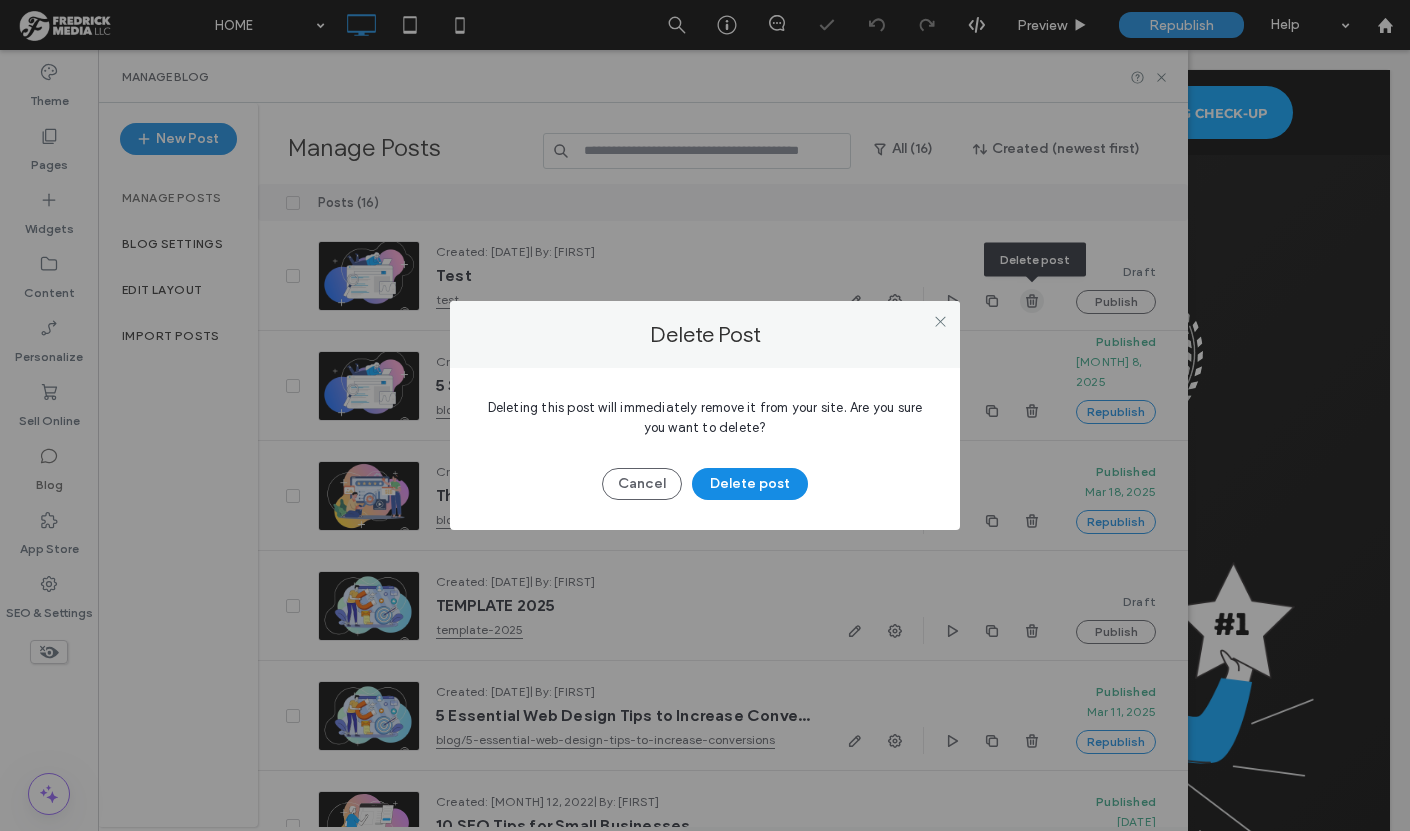 scroll, scrollTop: 0, scrollLeft: 0, axis: both 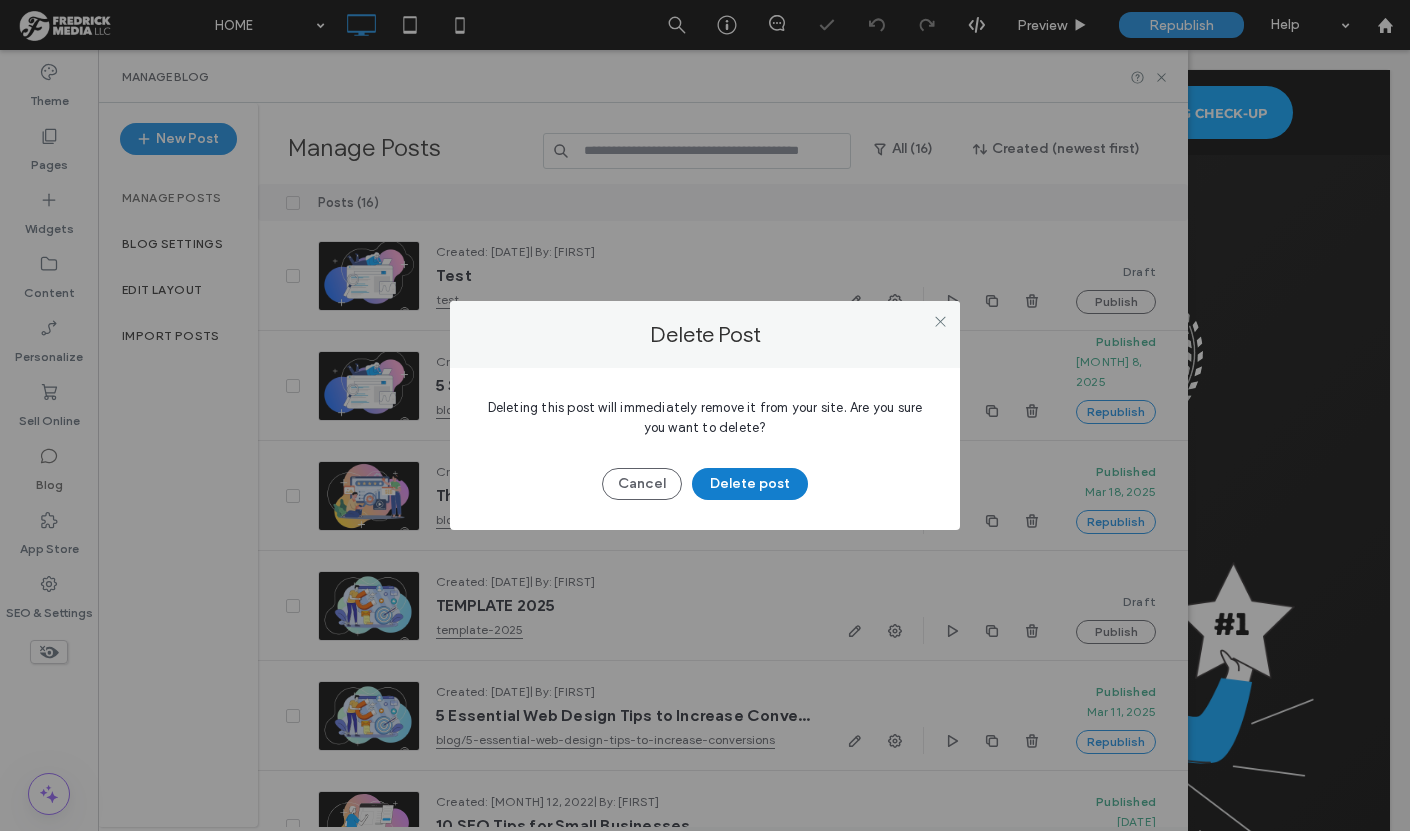 click on "Delete post" at bounding box center (750, 484) 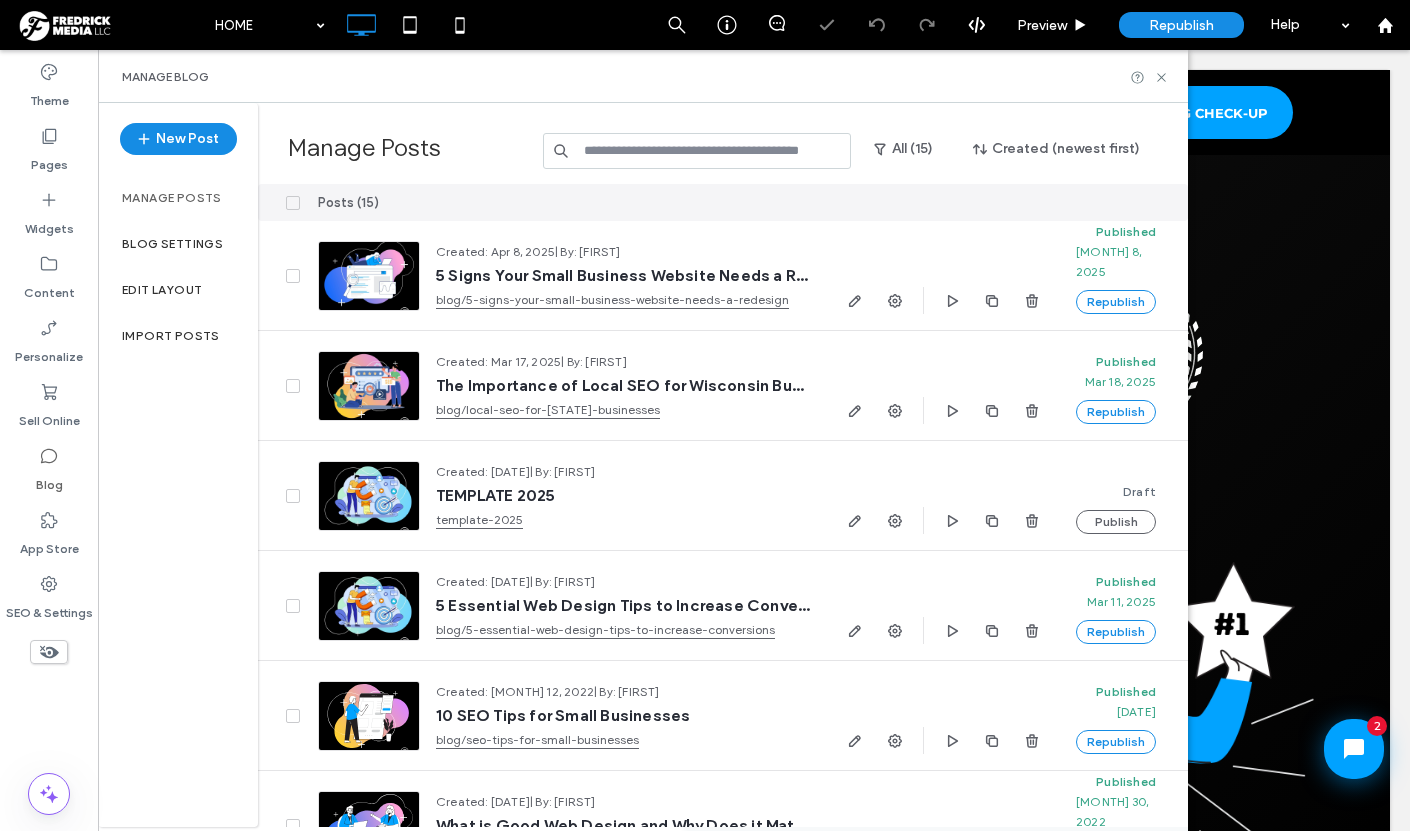 scroll, scrollTop: 0, scrollLeft: 0, axis: both 